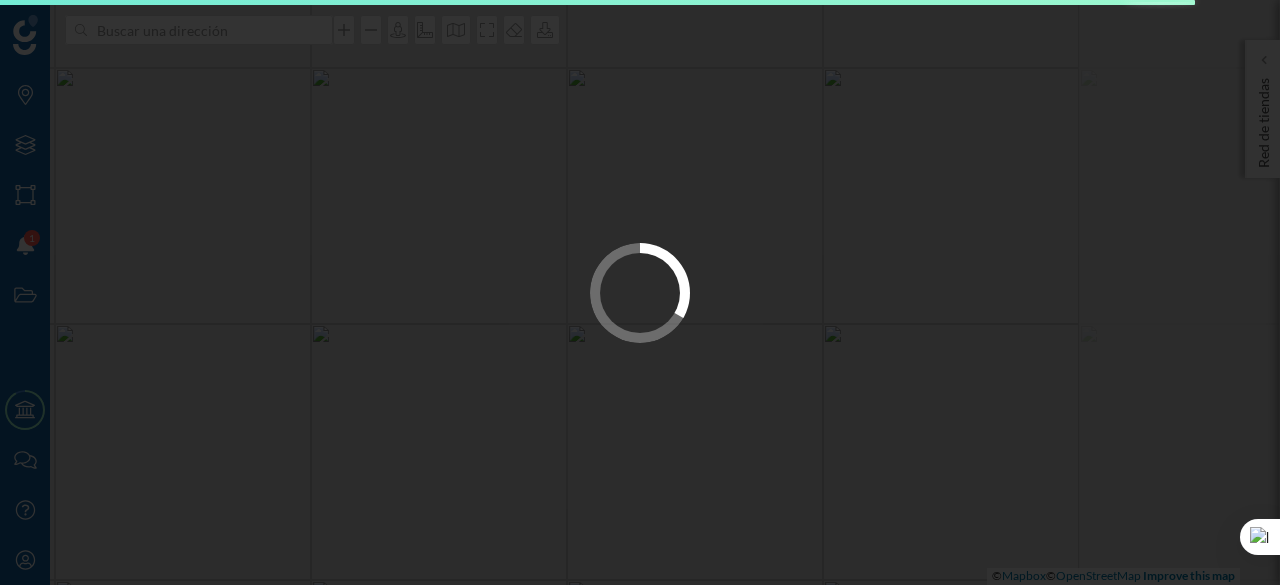 scroll, scrollTop: 0, scrollLeft: 0, axis: both 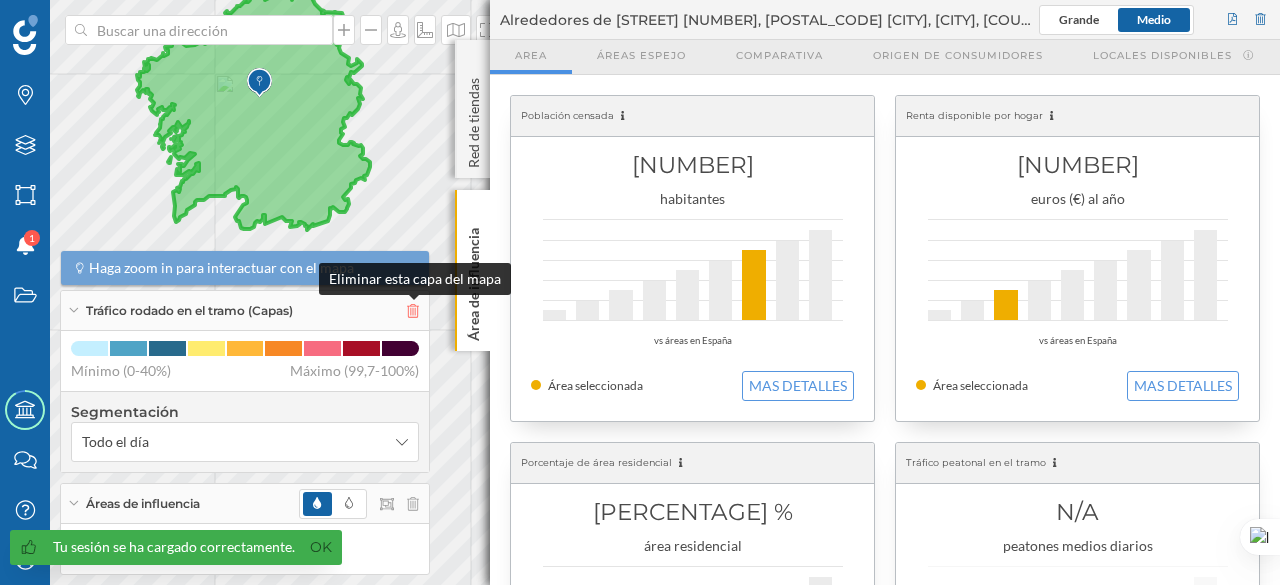 click 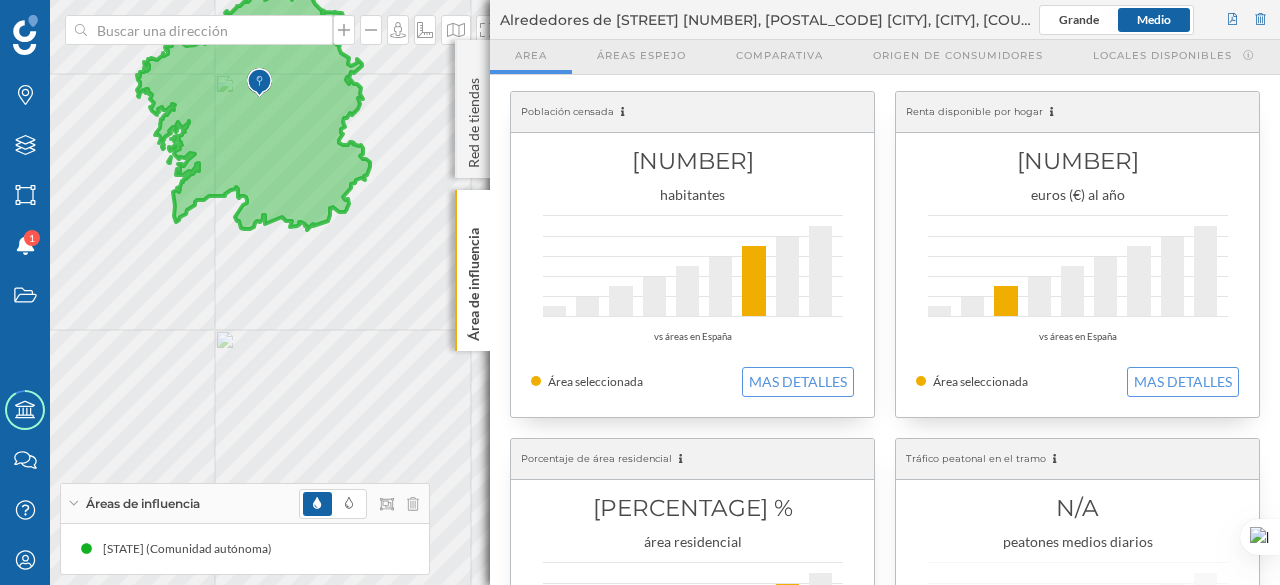 scroll, scrollTop: 2, scrollLeft: 0, axis: vertical 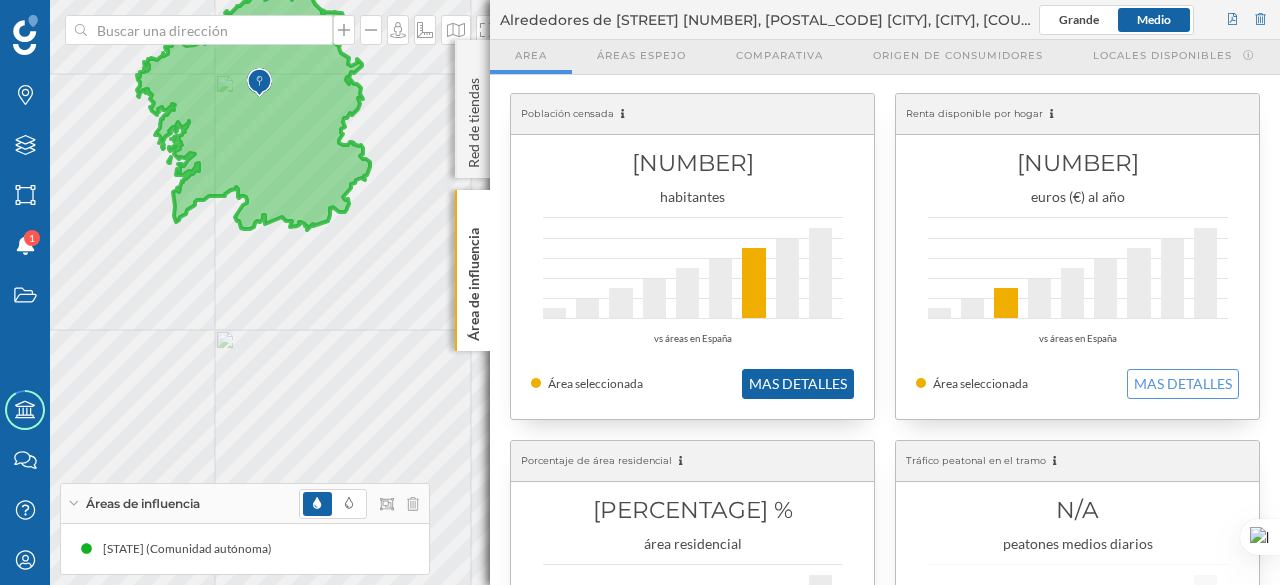 click on "MAS DETALLES" 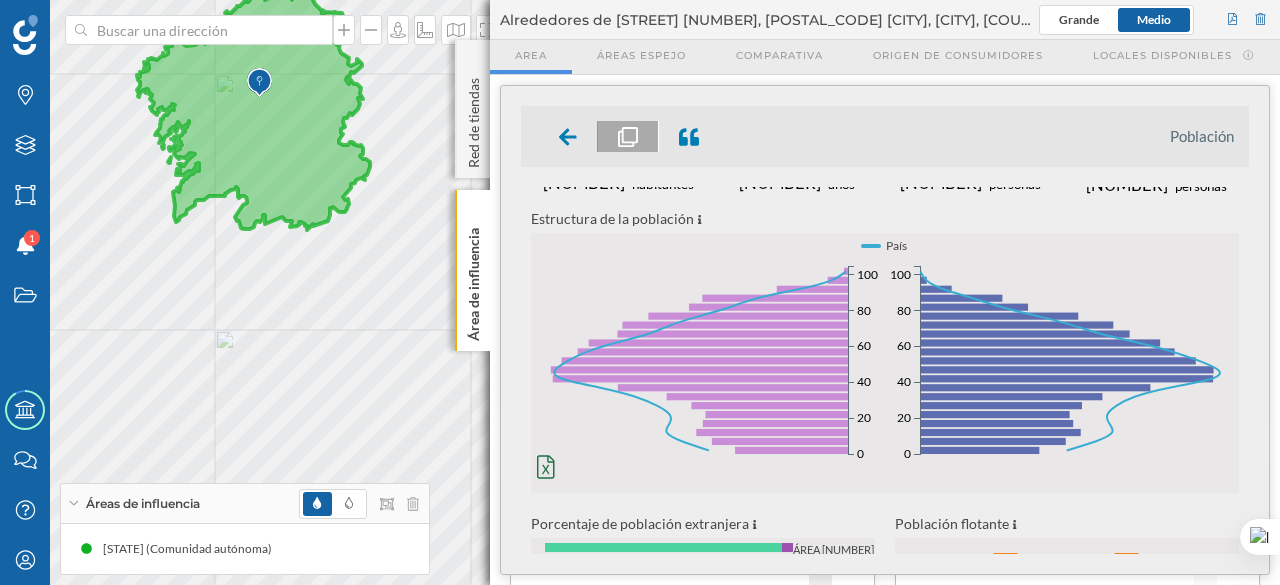 scroll, scrollTop: 0, scrollLeft: 0, axis: both 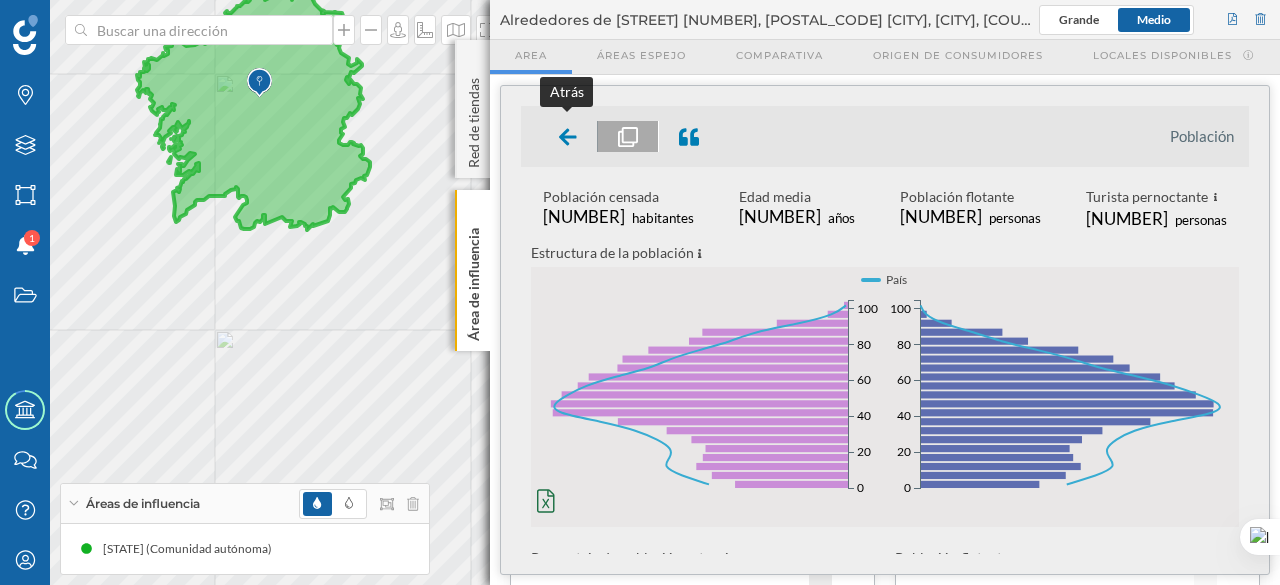 click 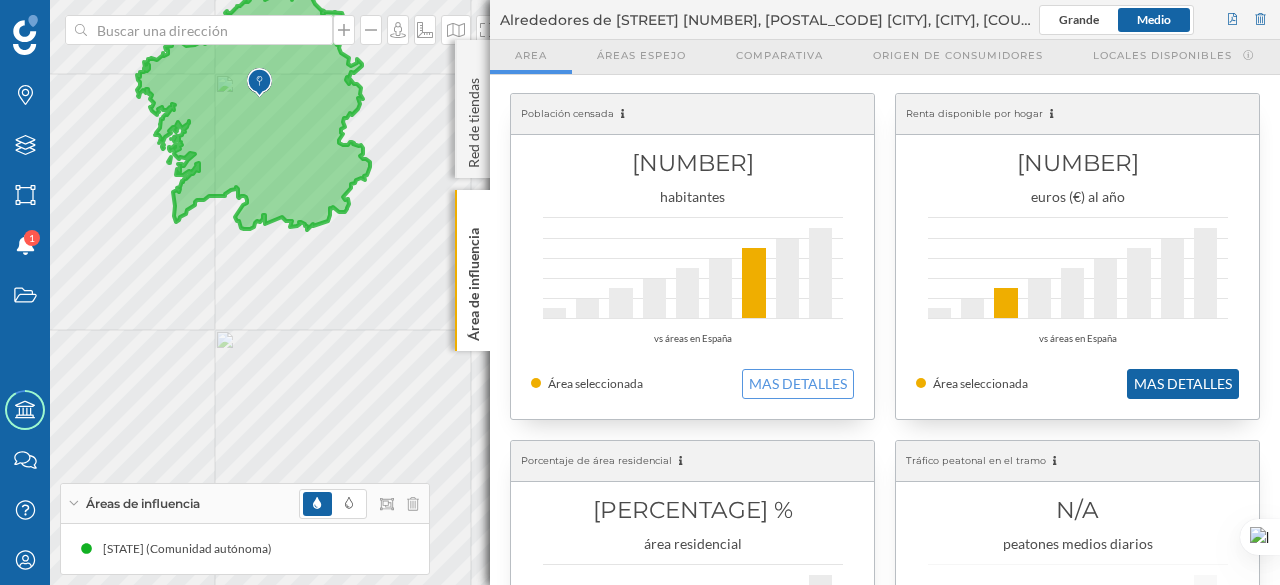 click on "MAS DETALLES" 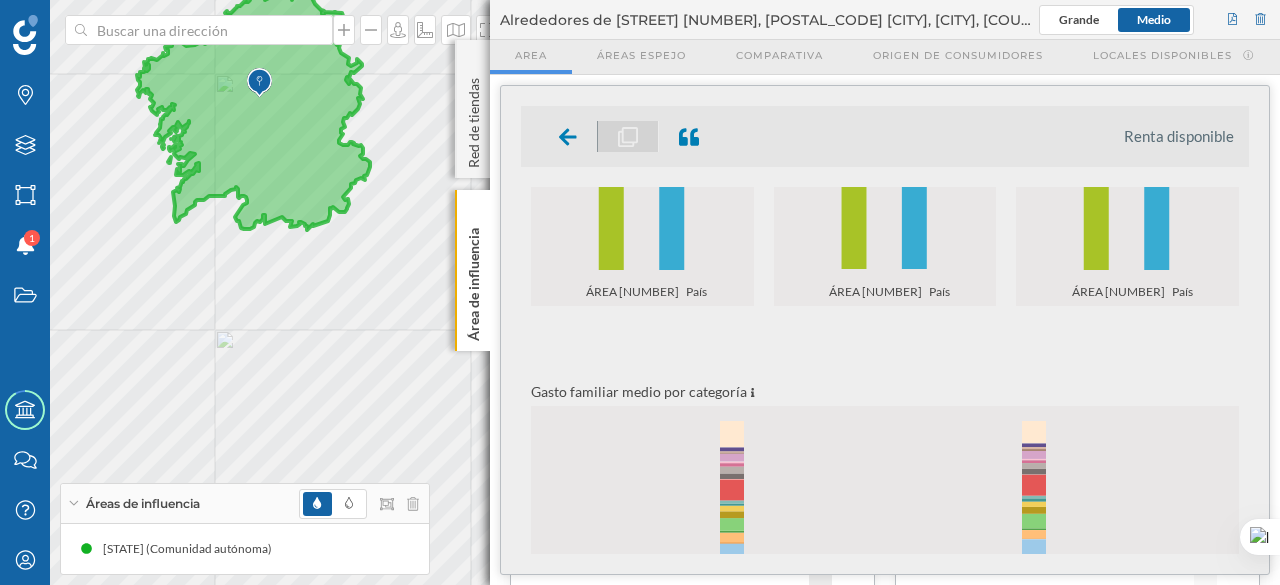 scroll, scrollTop: 188, scrollLeft: 0, axis: vertical 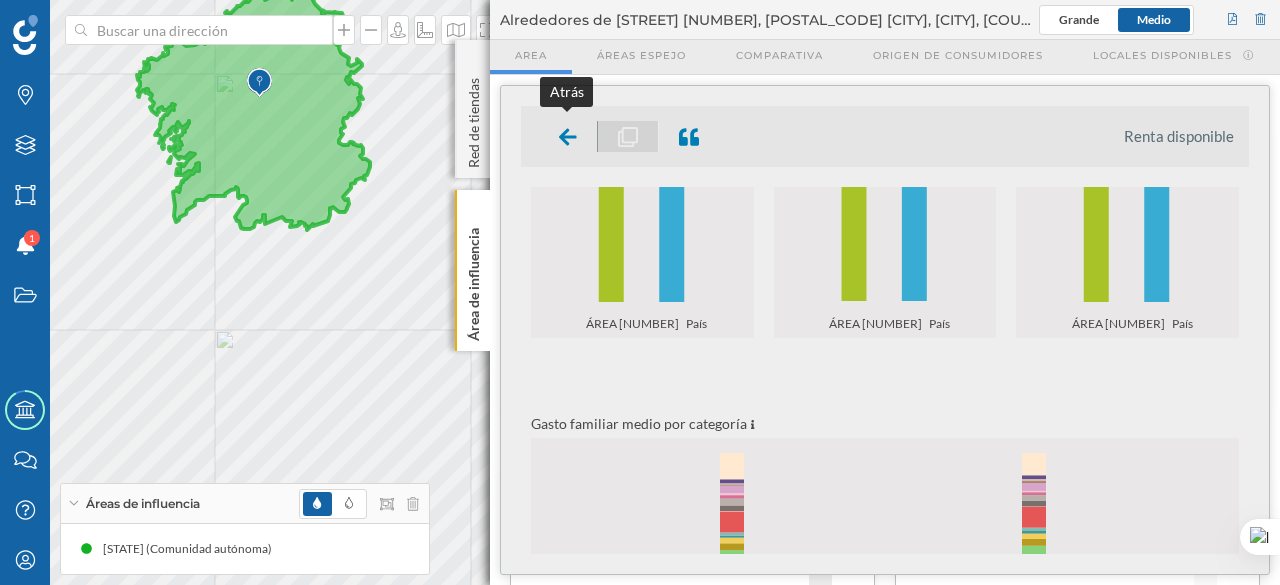 click 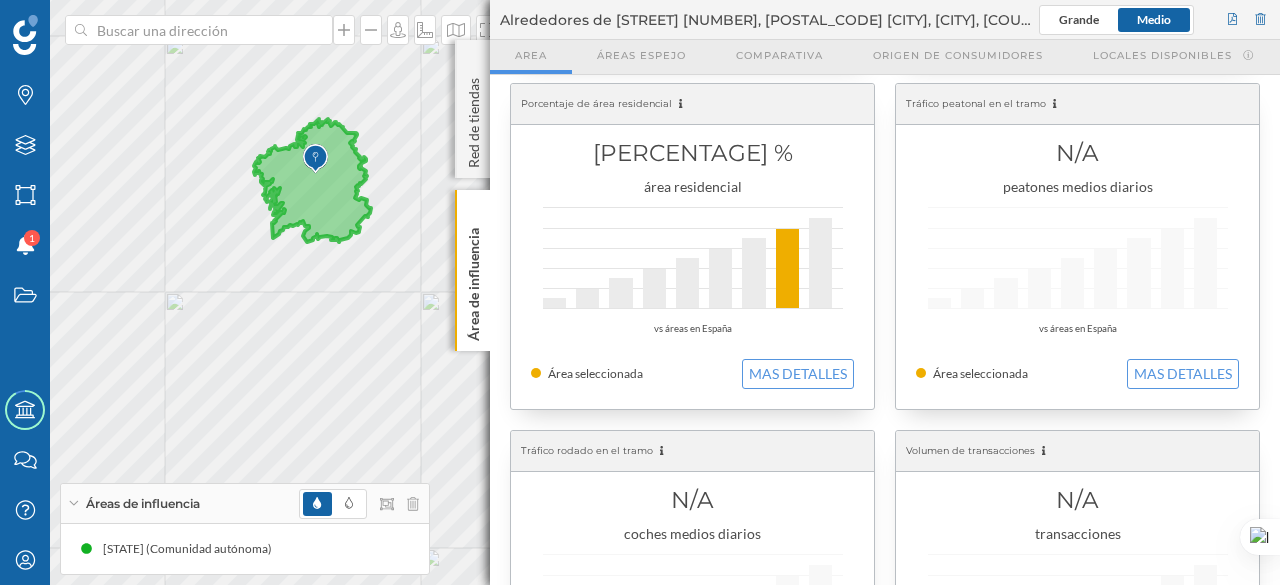 scroll, scrollTop: 358, scrollLeft: 0, axis: vertical 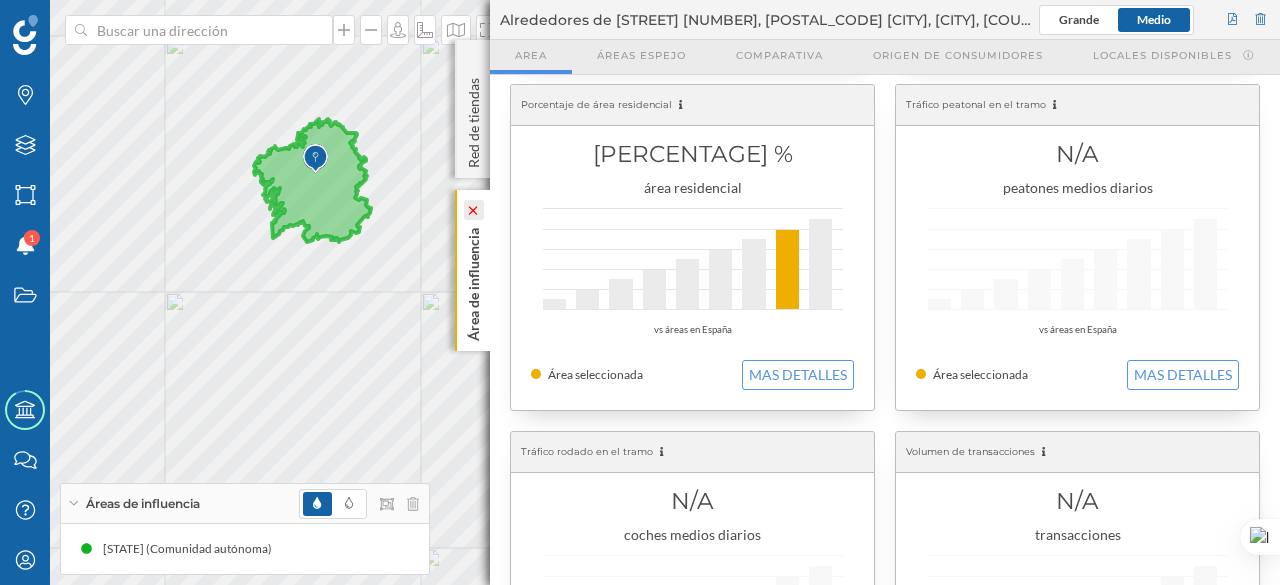 click 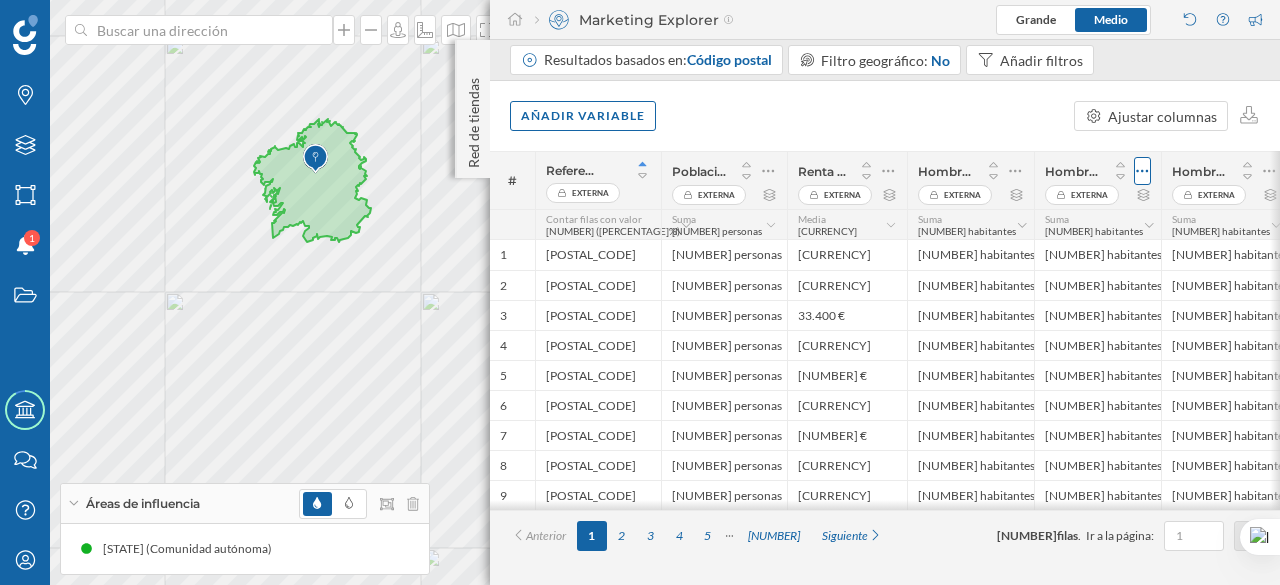 click 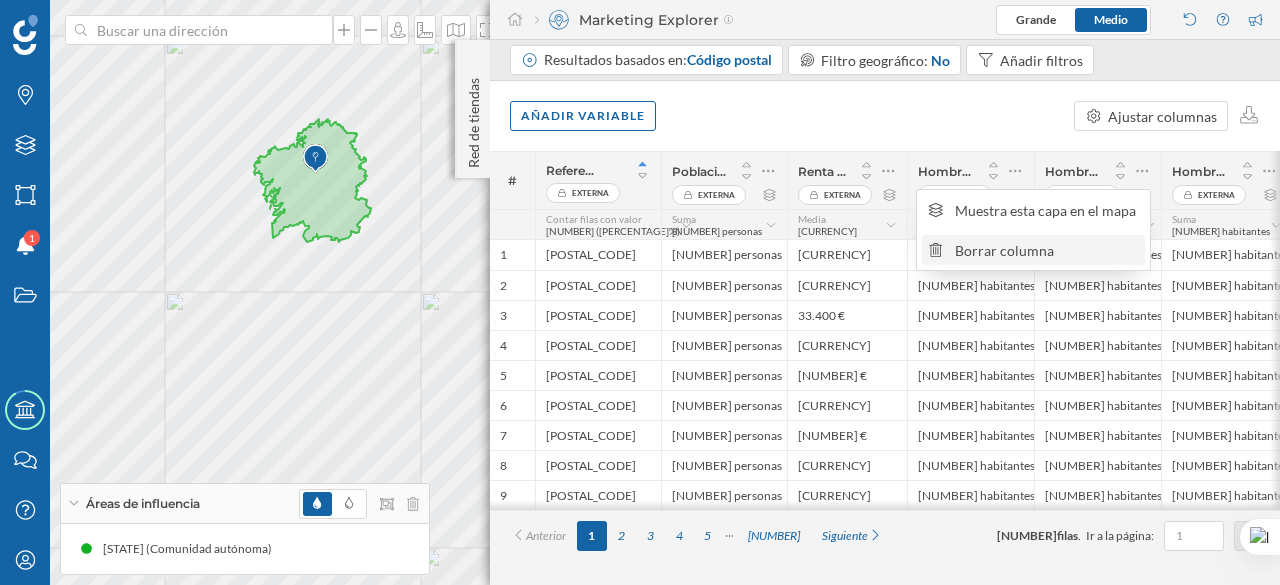 click on "Borrar columna" at bounding box center [1033, 250] 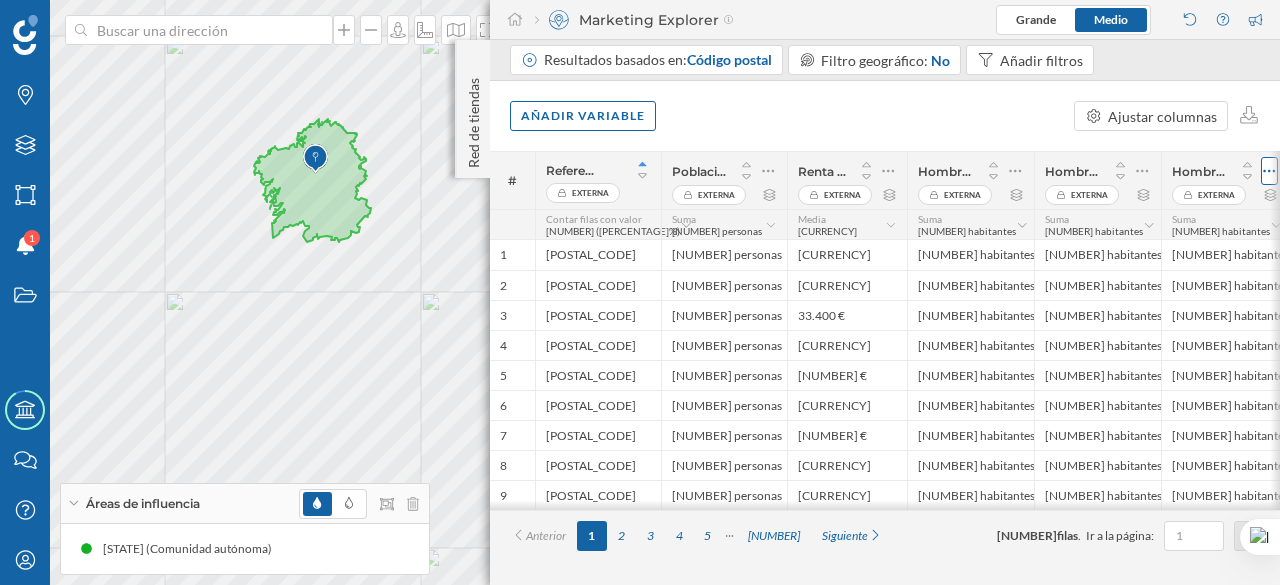 click 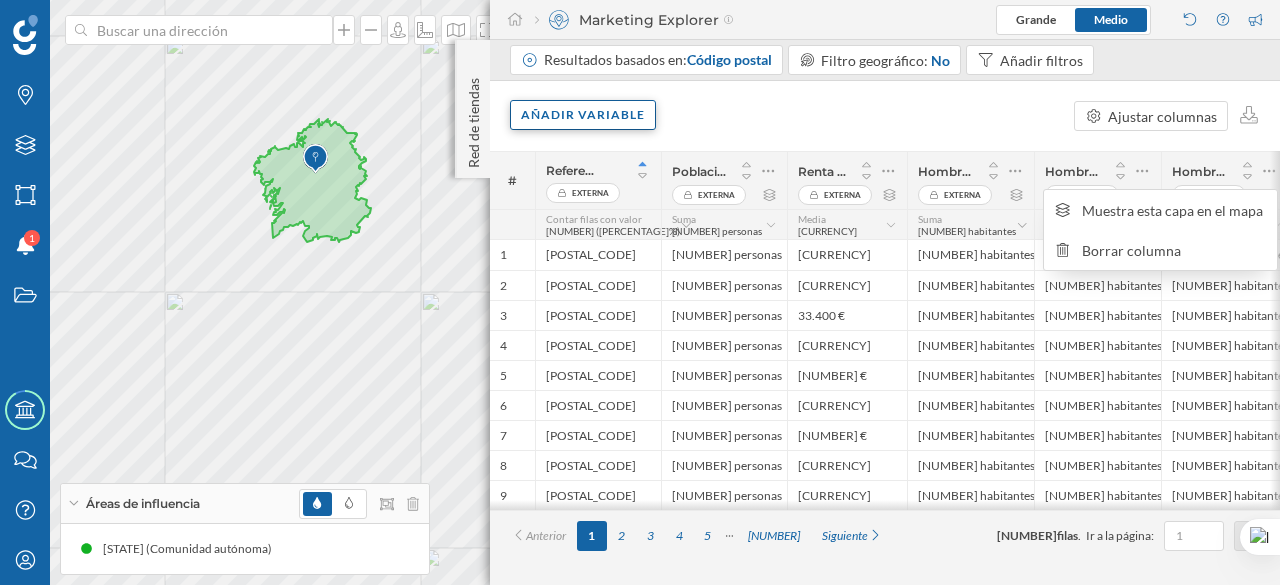 click on "Añadir variable" at bounding box center [583, 115] 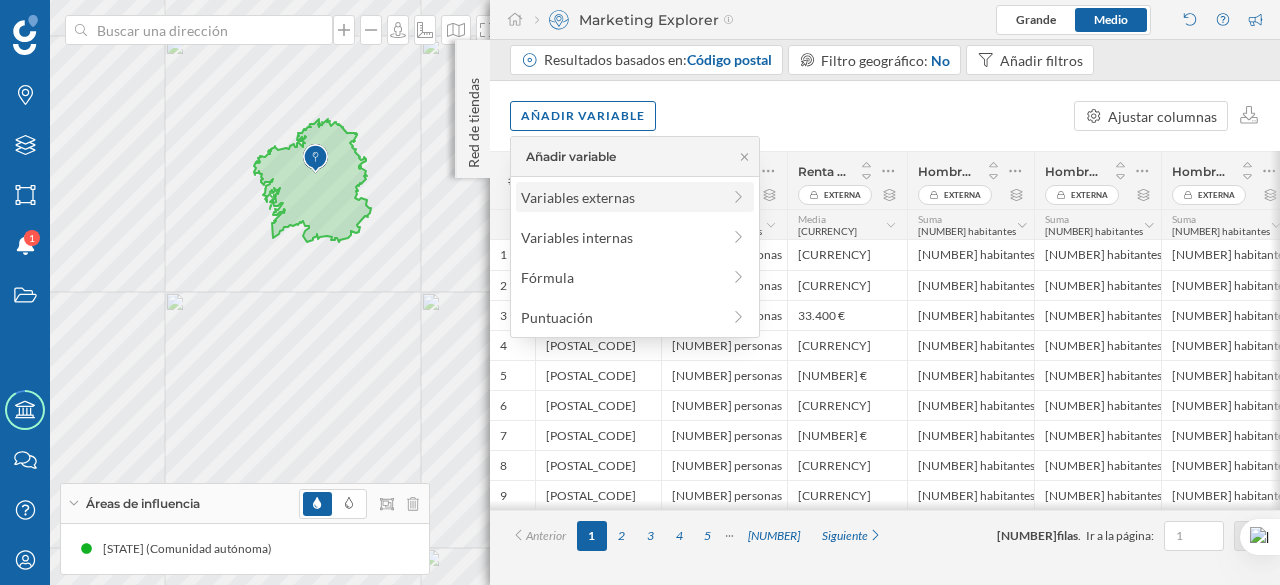click on "Variables externas" at bounding box center [620, 197] 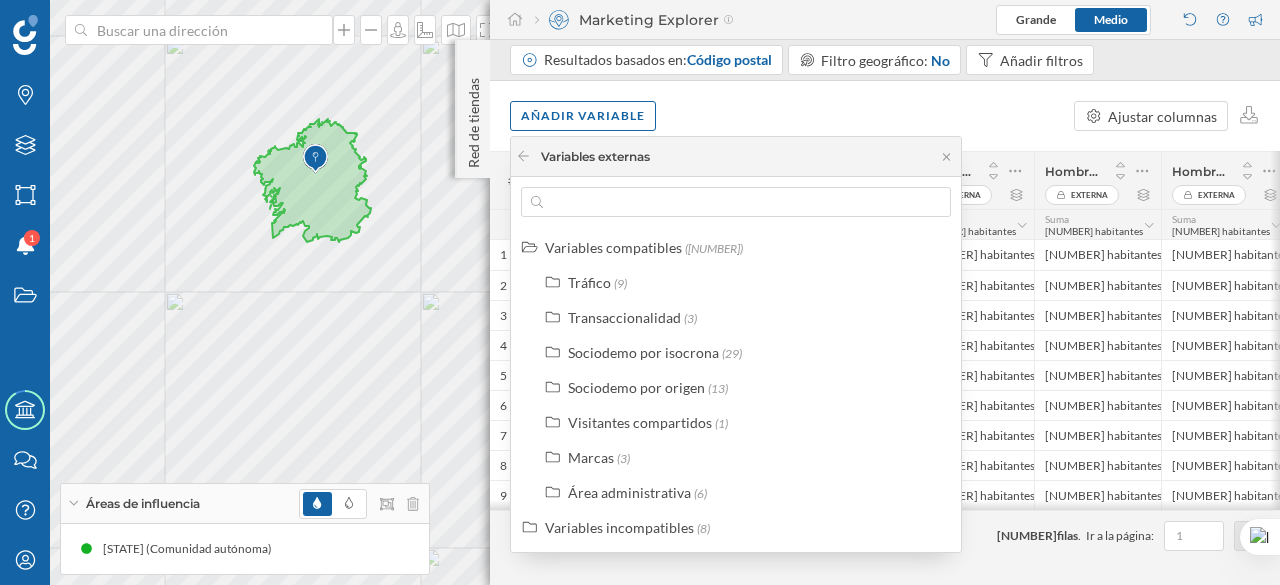 click on "Añadir variable
Ajustar columnas" at bounding box center [885, 116] 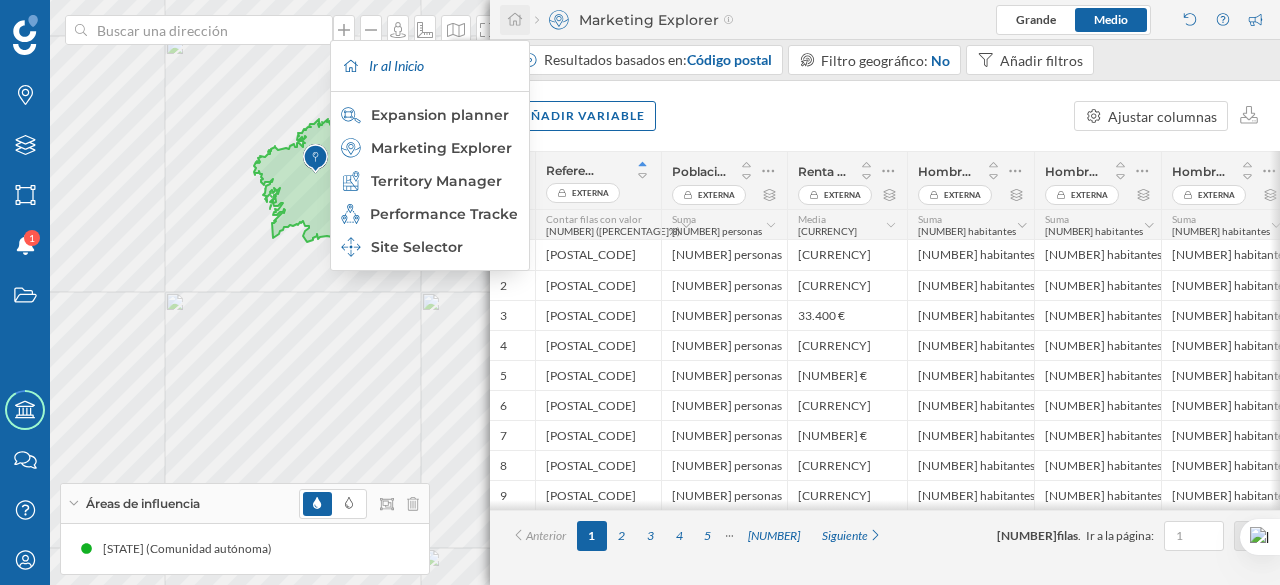 click at bounding box center (515, 20) 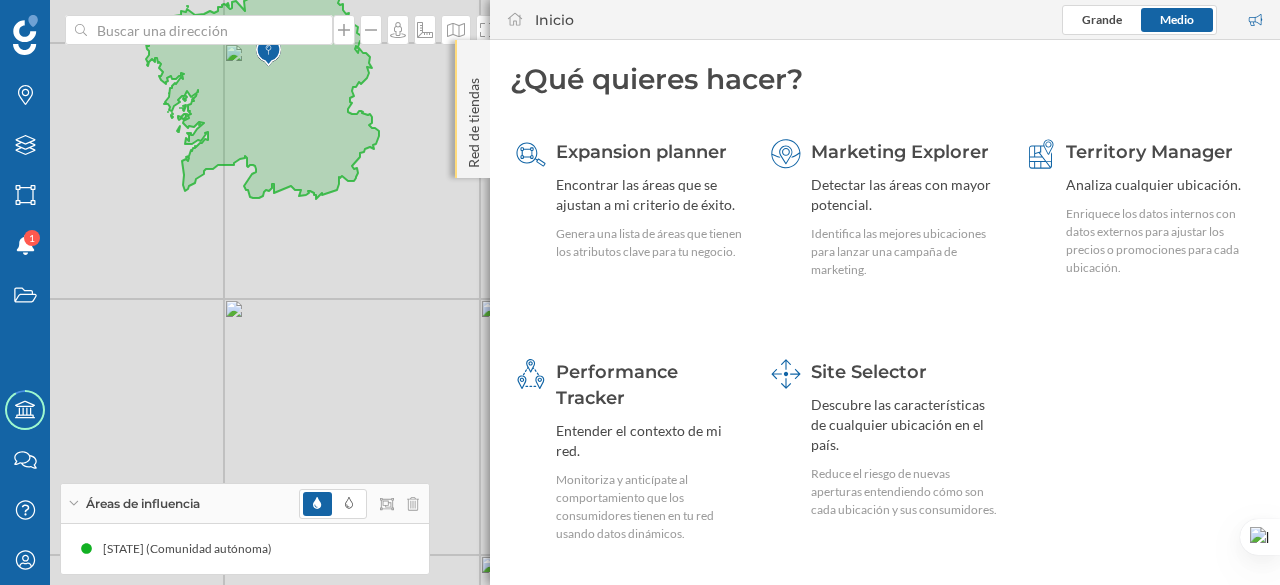 click on "Red de tiendas" 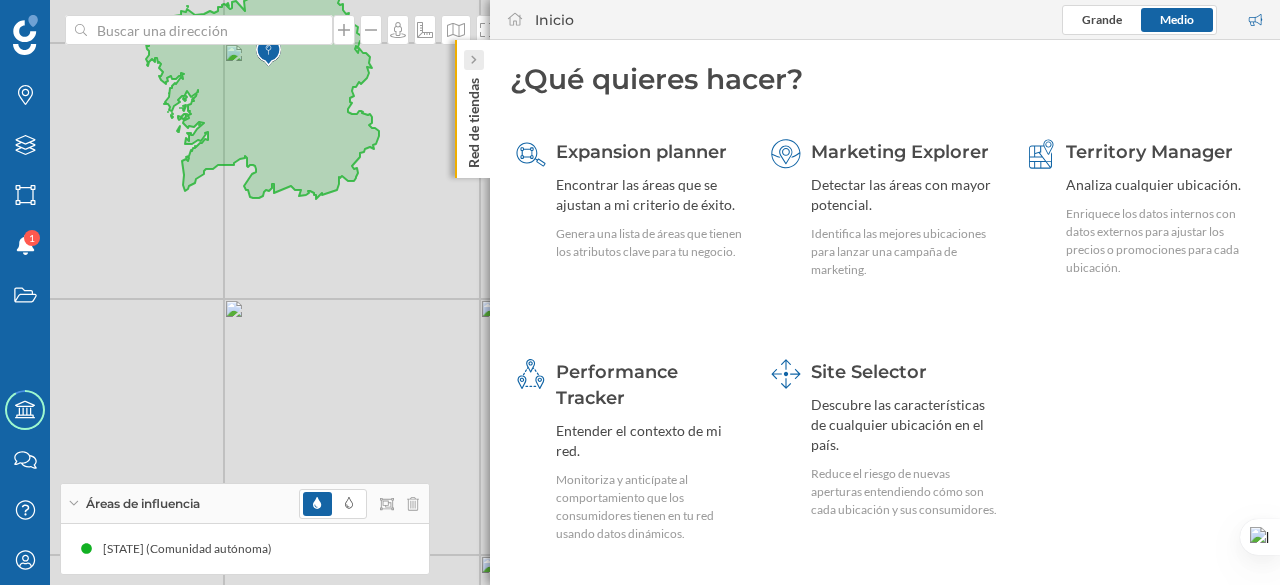 click 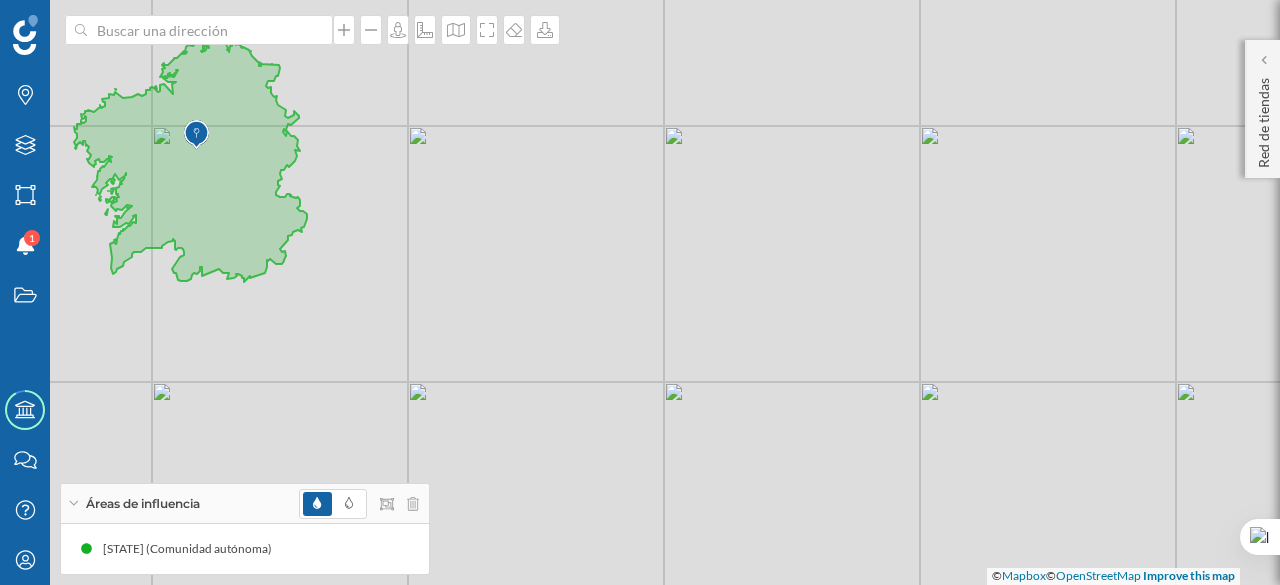 drag, startPoint x: 591, startPoint y: 189, endPoint x: 519, endPoint y: 271, distance: 109.12378 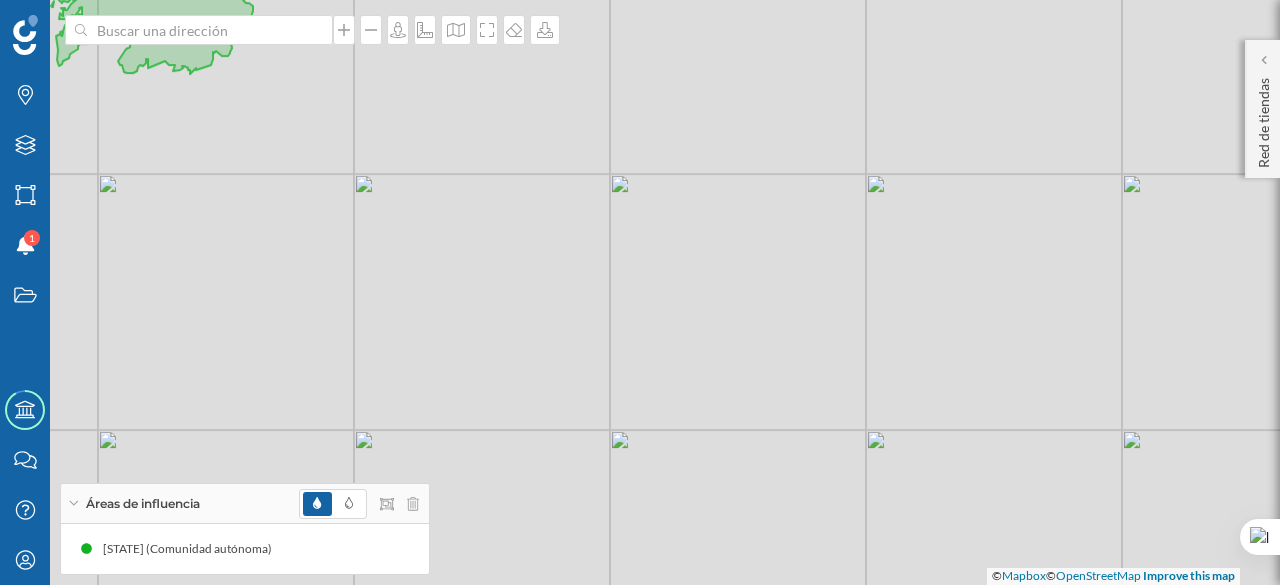 drag, startPoint x: 613, startPoint y: 429, endPoint x: 557, endPoint y: 218, distance: 218.30484 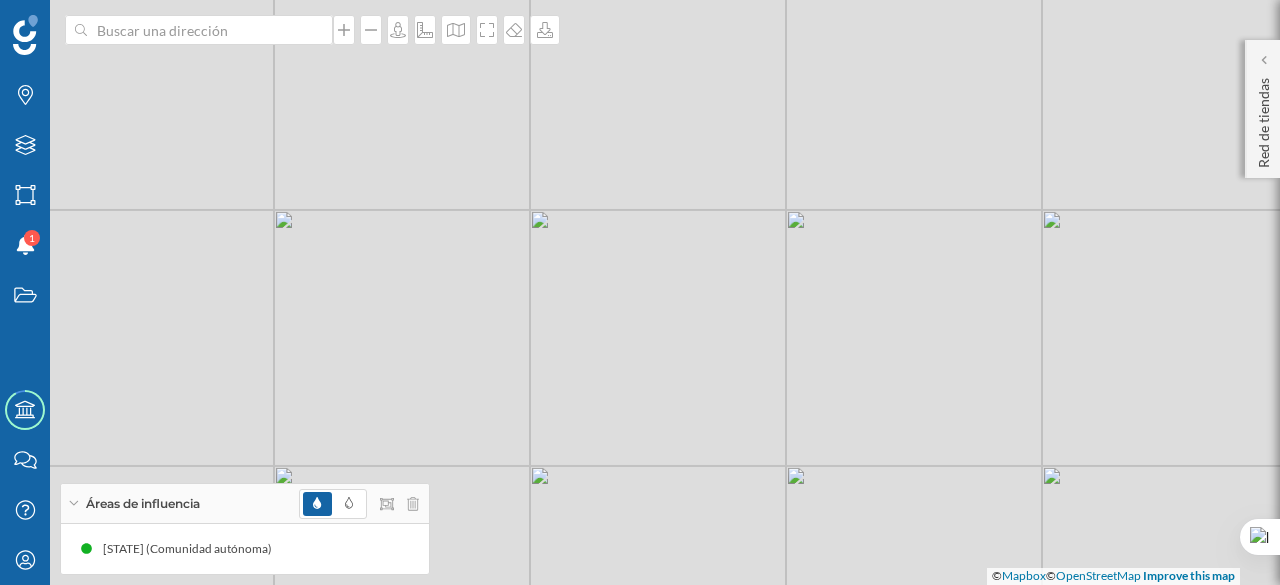 drag, startPoint x: 568, startPoint y: 150, endPoint x: 518, endPoint y: 324, distance: 181.04143 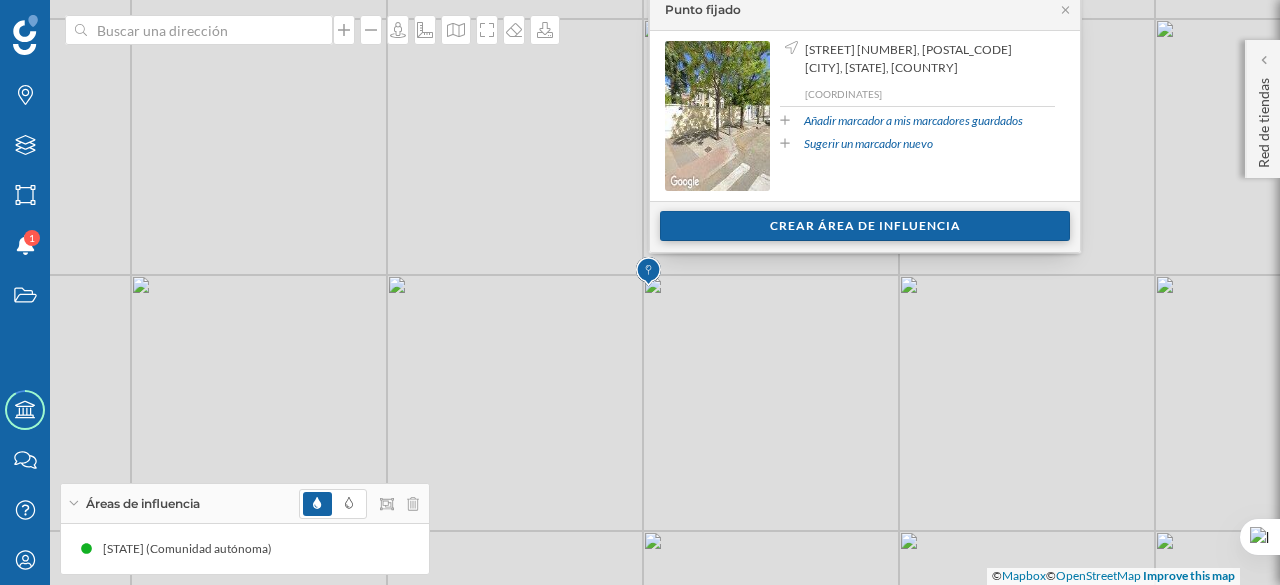 click on "Crear área de influencia" at bounding box center (865, 226) 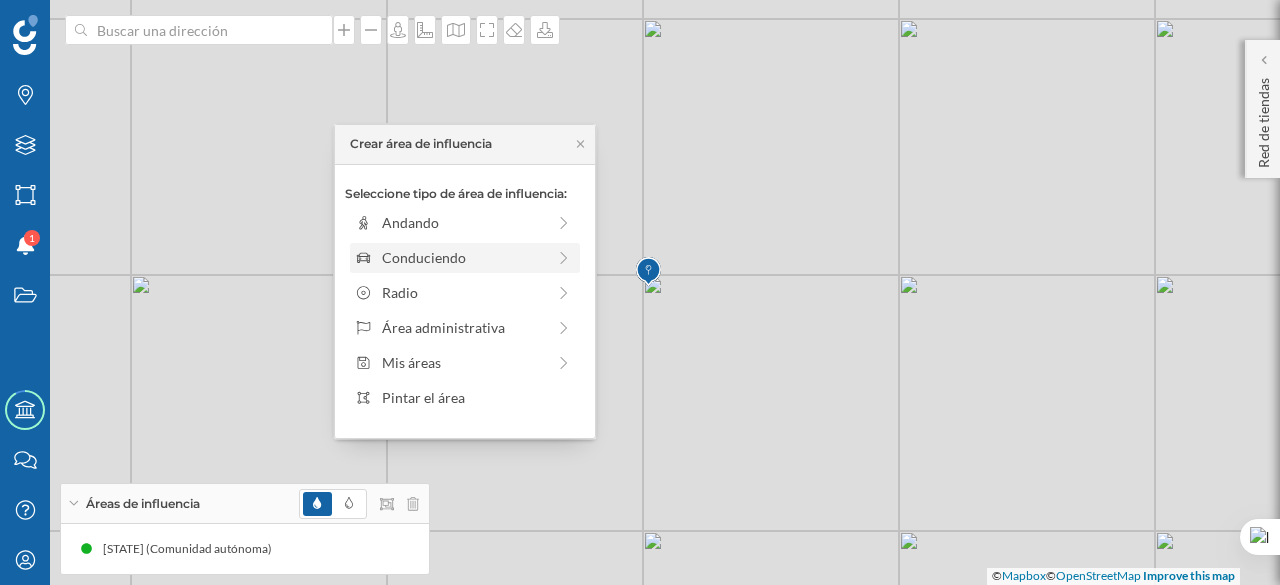 click on "Conduciendo" at bounding box center [463, 257] 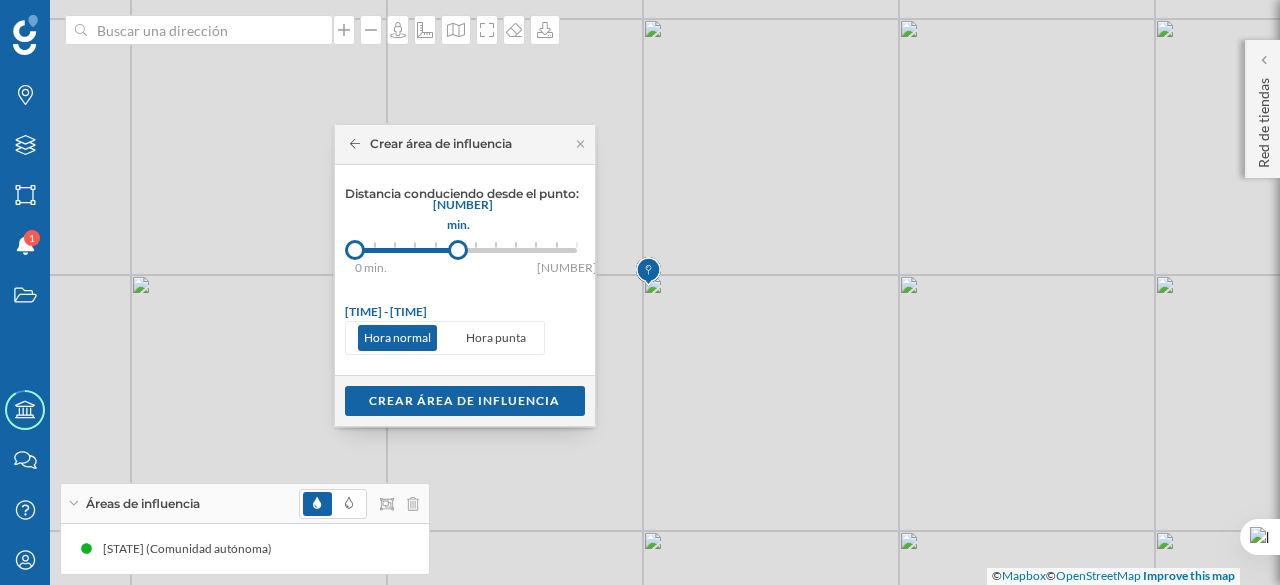 drag, startPoint x: 377, startPoint y: 248, endPoint x: 456, endPoint y: 249, distance: 79.00633 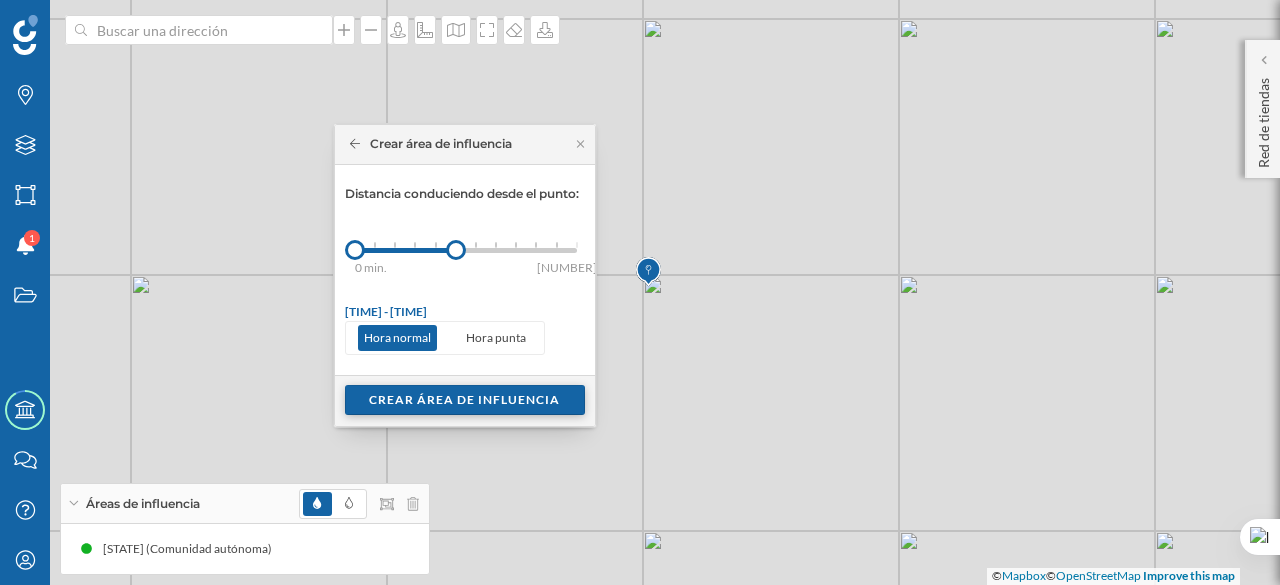 click on "Crear área de influencia" at bounding box center (465, 400) 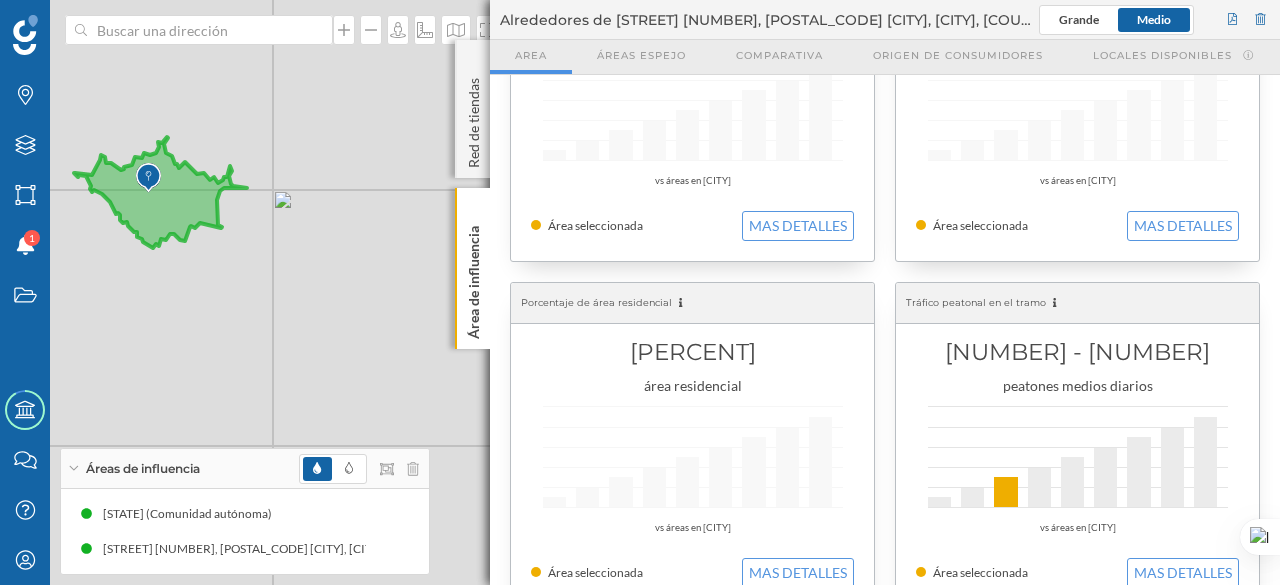 scroll, scrollTop: 266, scrollLeft: 0, axis: vertical 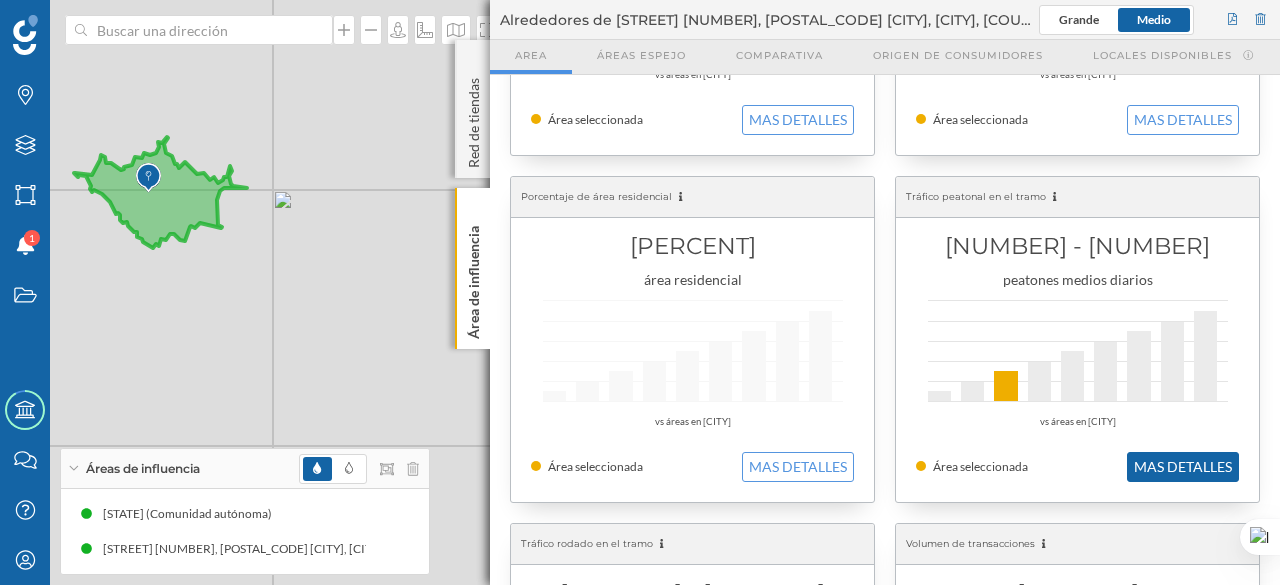 click on "MAS DETALLES" 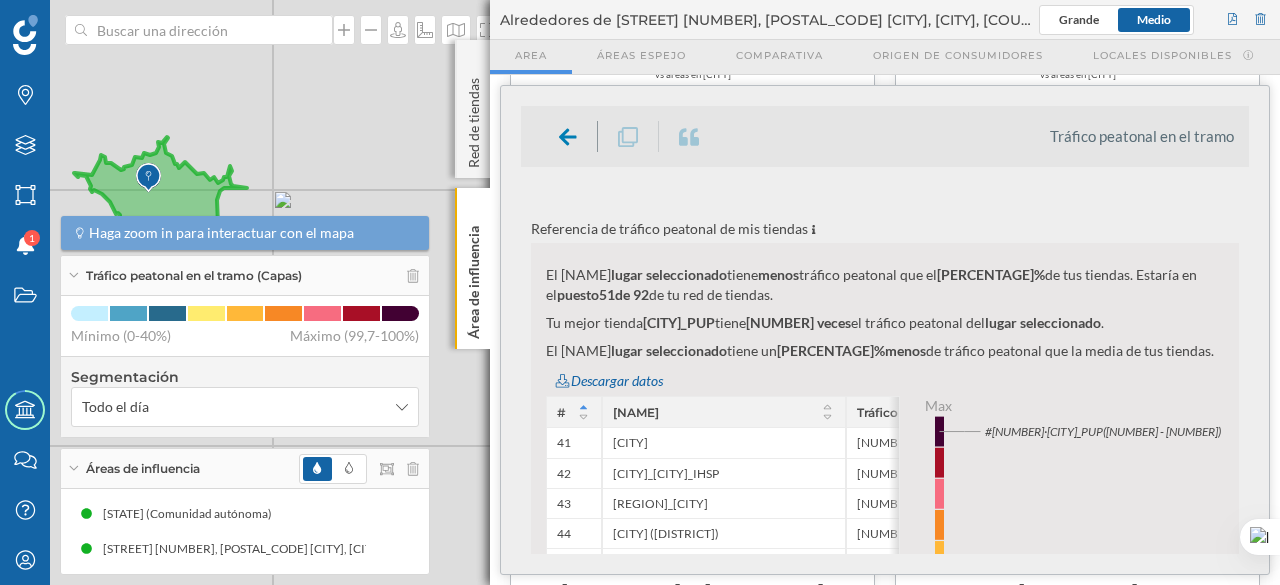 scroll, scrollTop: 828, scrollLeft: 0, axis: vertical 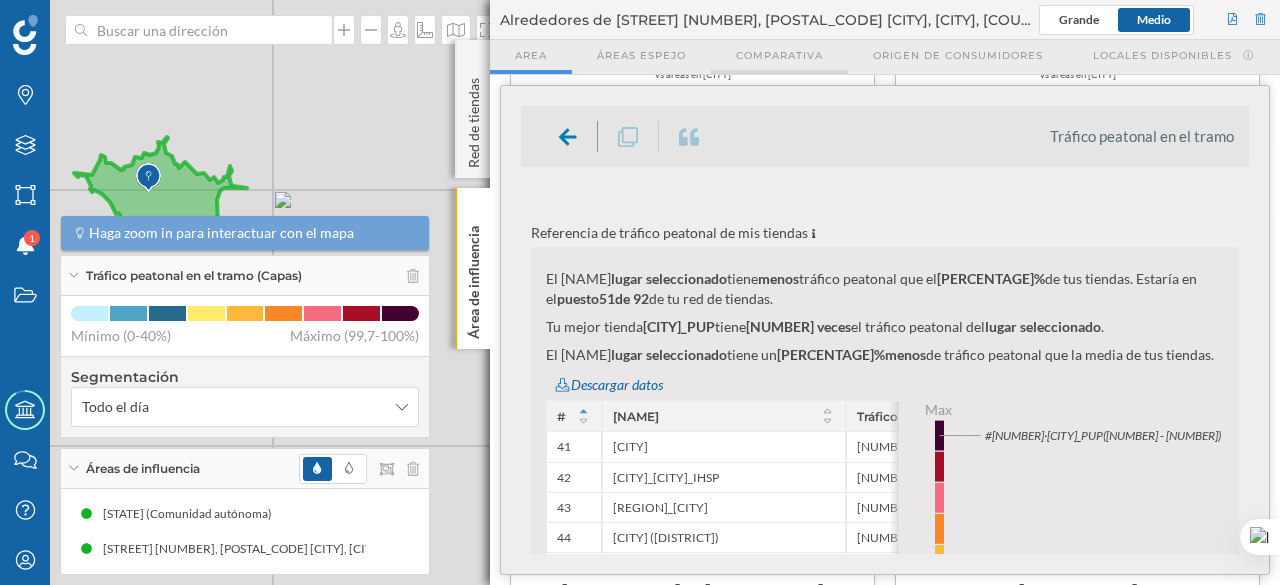 click on "Comparativa" at bounding box center [779, 55] 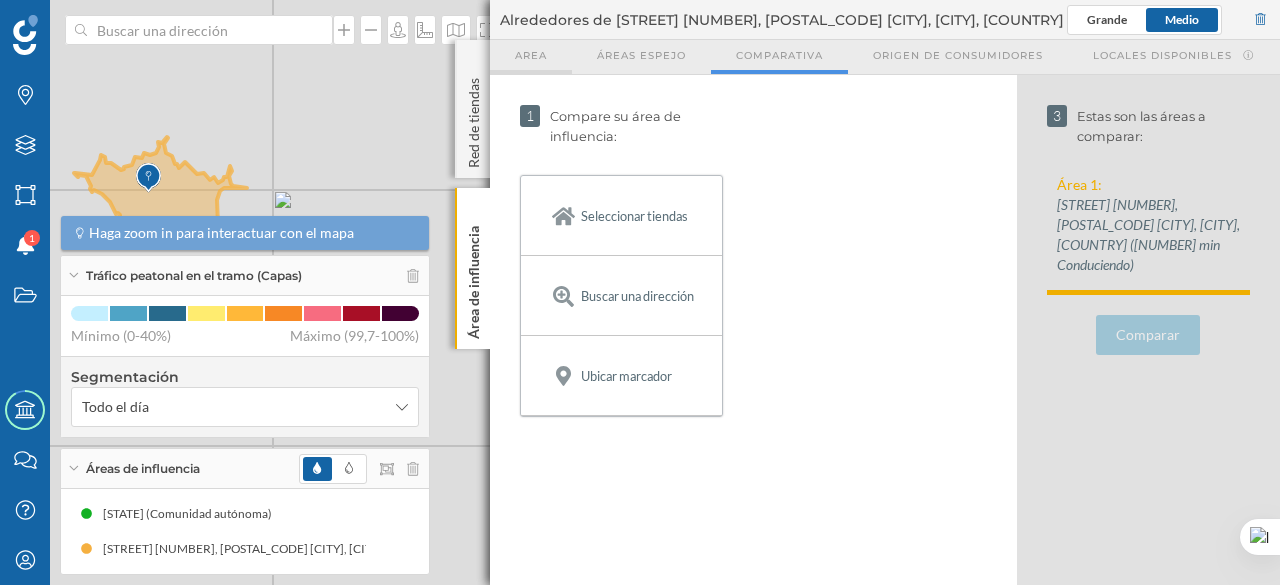 click on "Area" at bounding box center (531, 57) 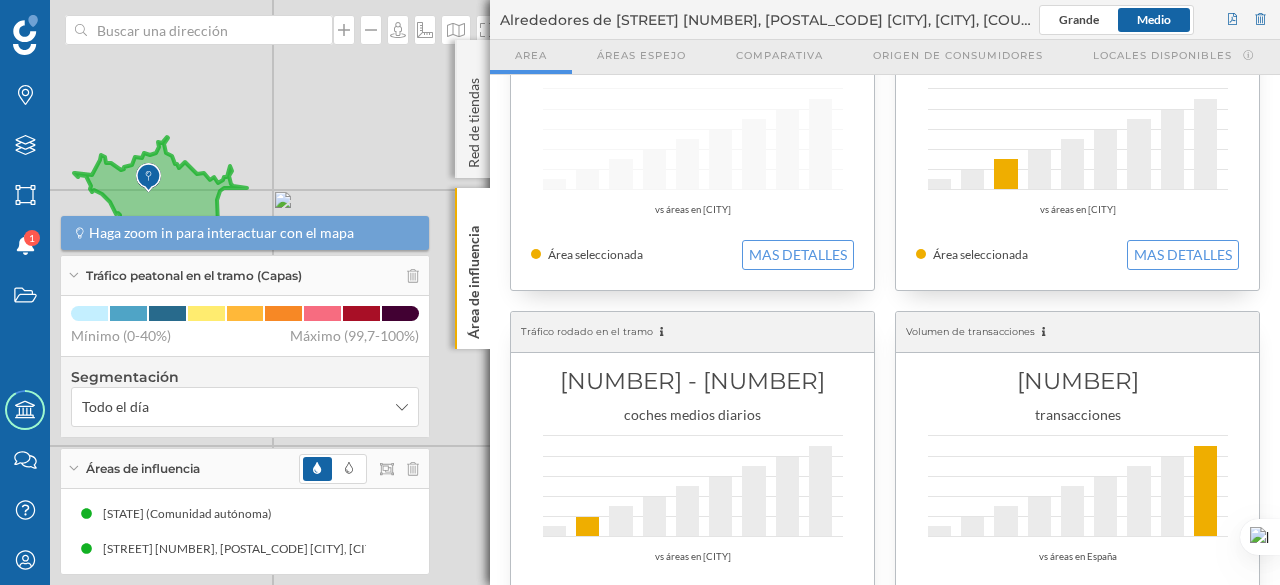 scroll, scrollTop: 470, scrollLeft: 0, axis: vertical 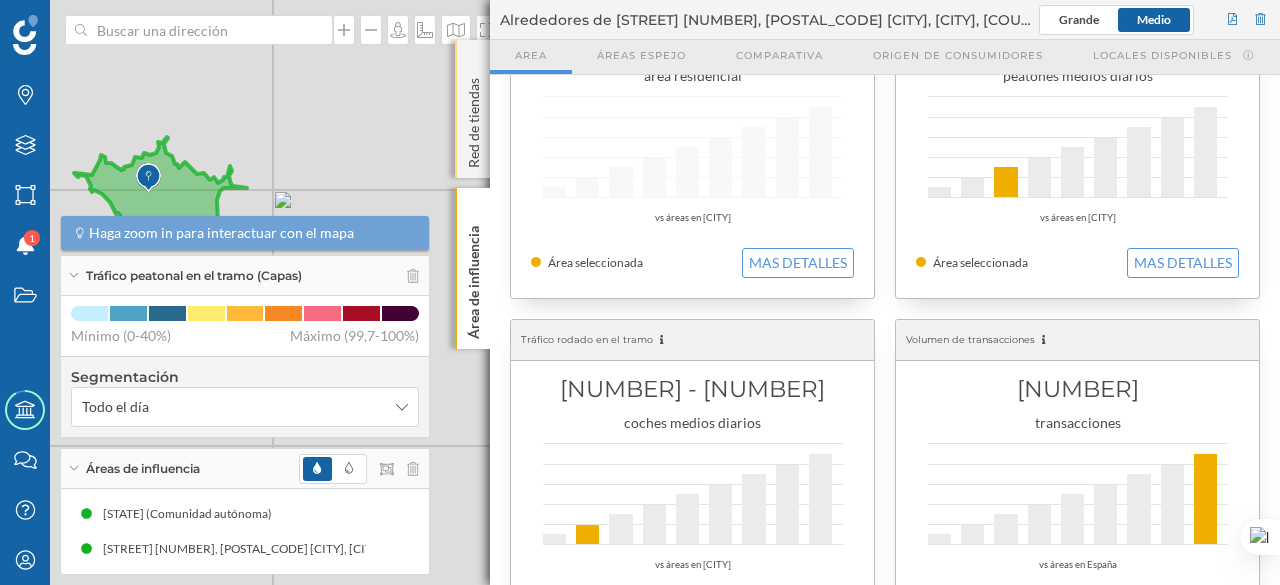 click on "Red de tiendas" 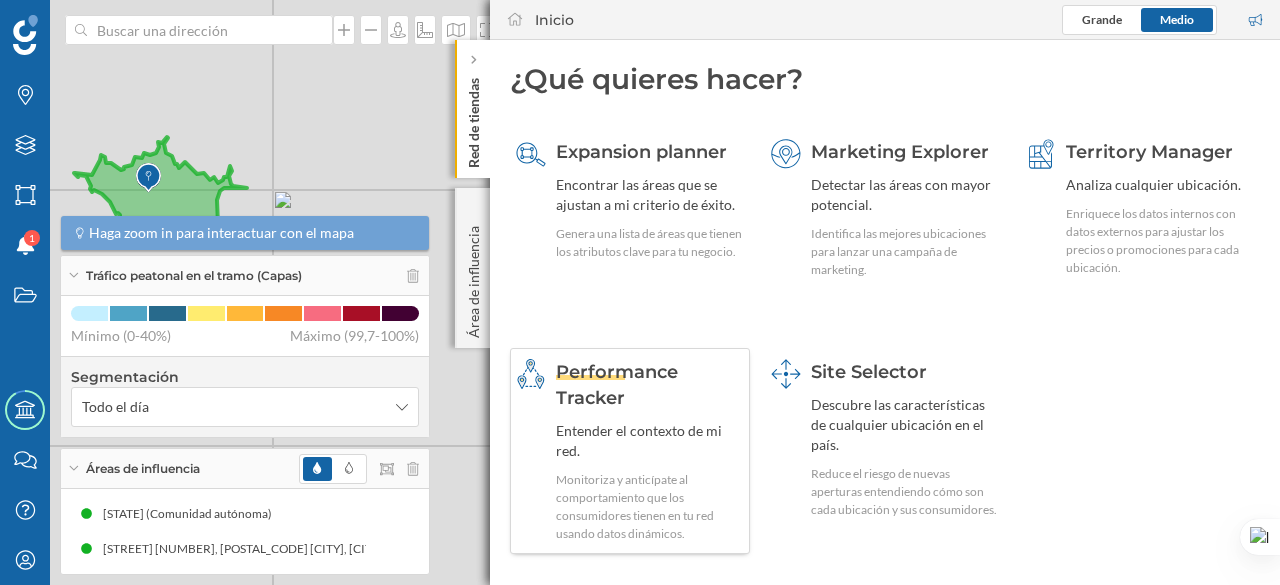 click on "Performance Tracker" at bounding box center [617, 385] 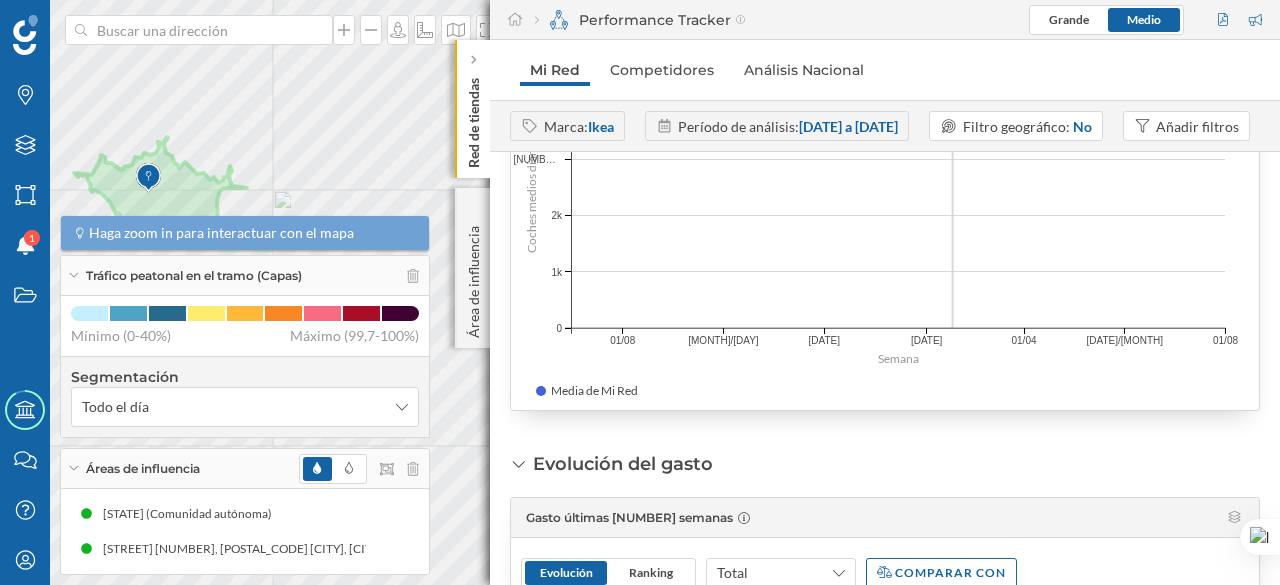 scroll, scrollTop: 1408, scrollLeft: 0, axis: vertical 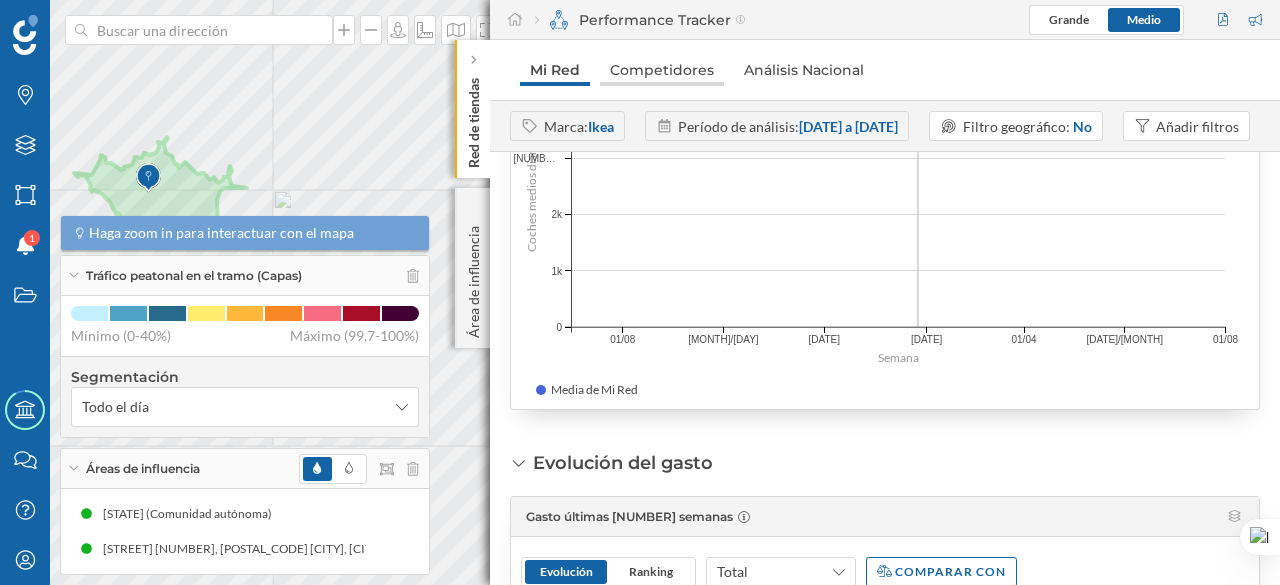click on "Competidores" at bounding box center (662, 70) 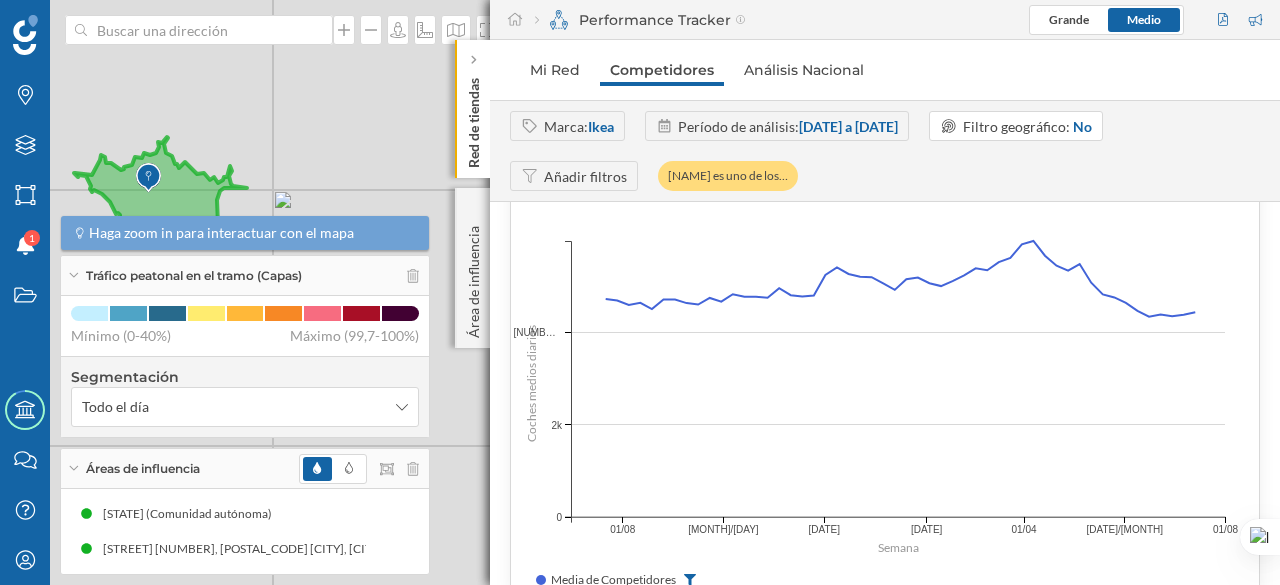 scroll, scrollTop: 953, scrollLeft: 0, axis: vertical 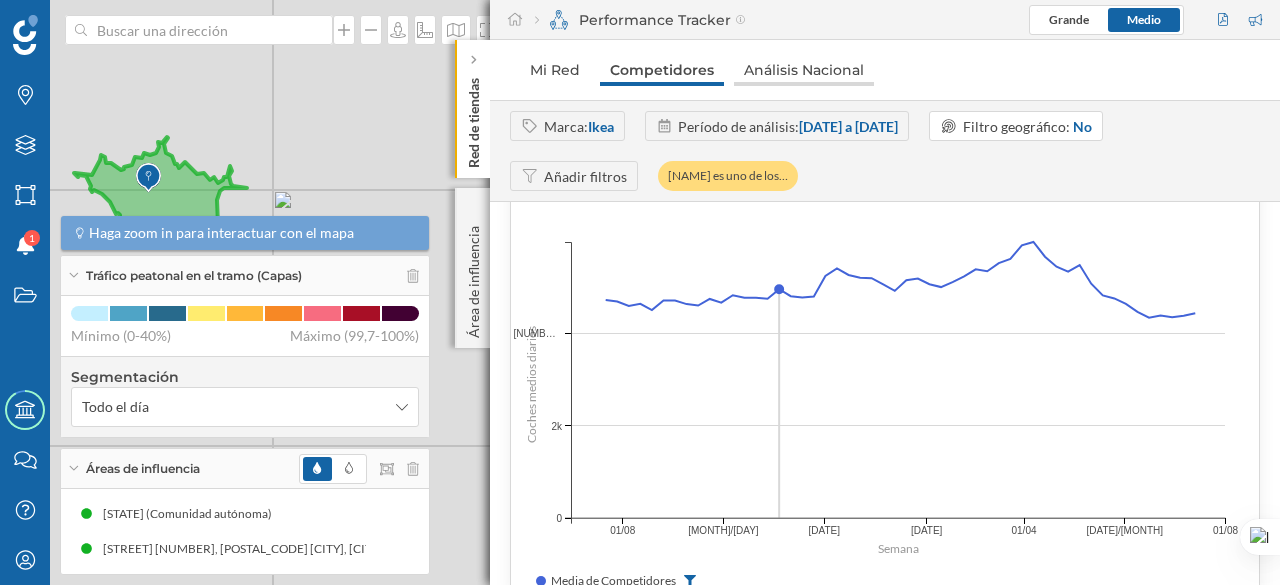 click on "Análisis Nacional" at bounding box center [804, 70] 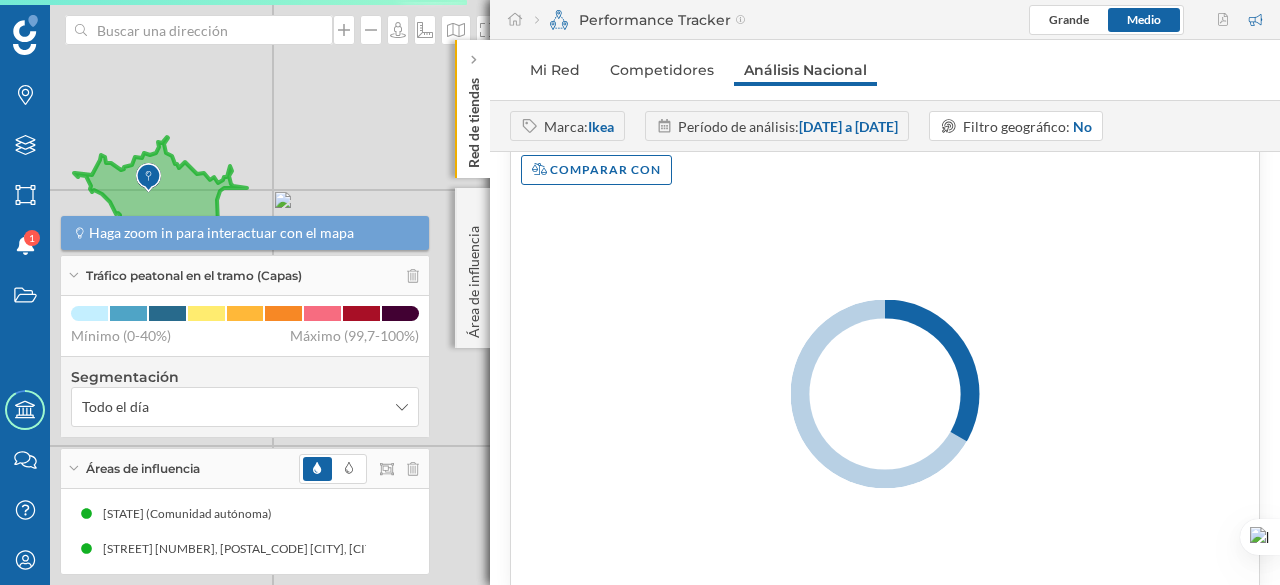 scroll, scrollTop: 135, scrollLeft: 0, axis: vertical 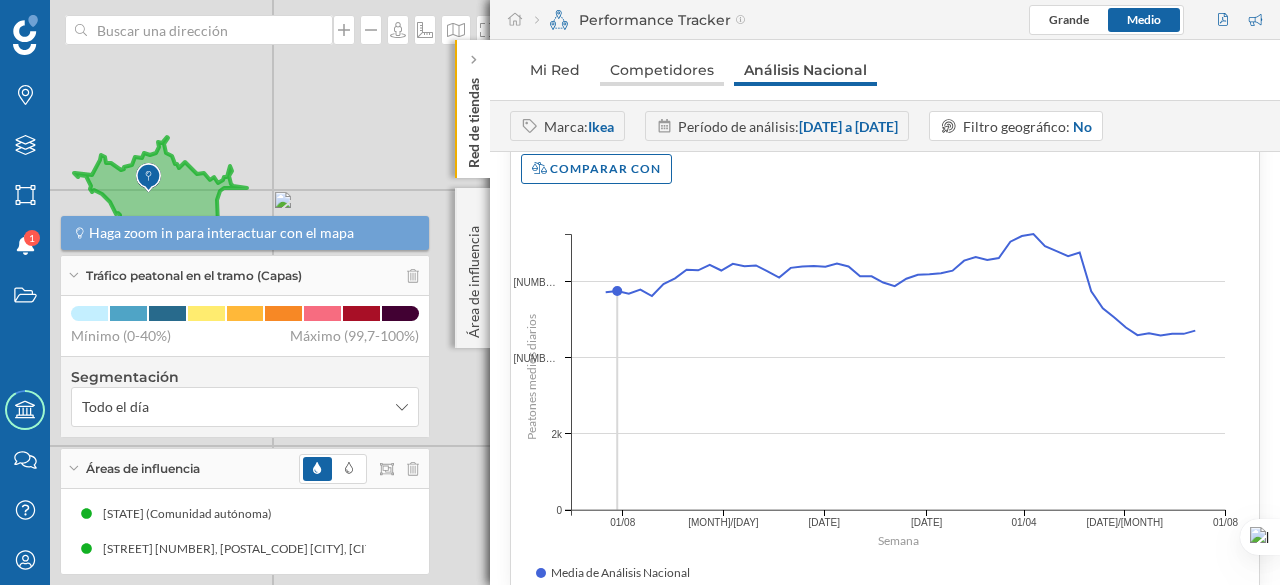 click on "Competidores" at bounding box center [662, 70] 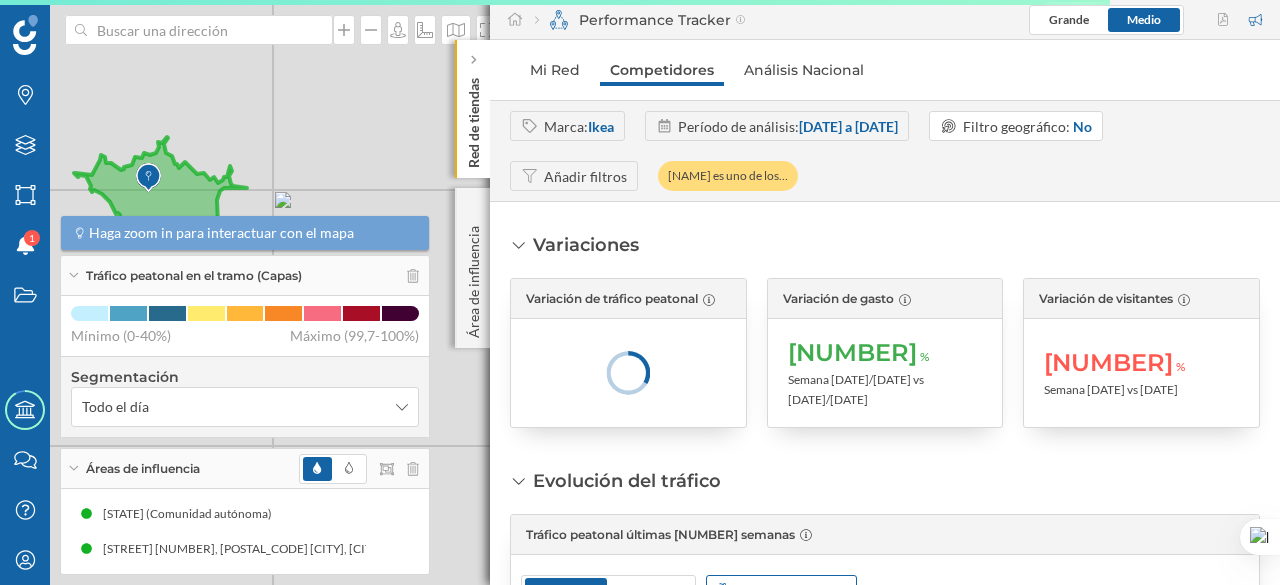 drag, startPoint x: 836, startPoint y: 386, endPoint x: 933, endPoint y: 383, distance: 97.04638 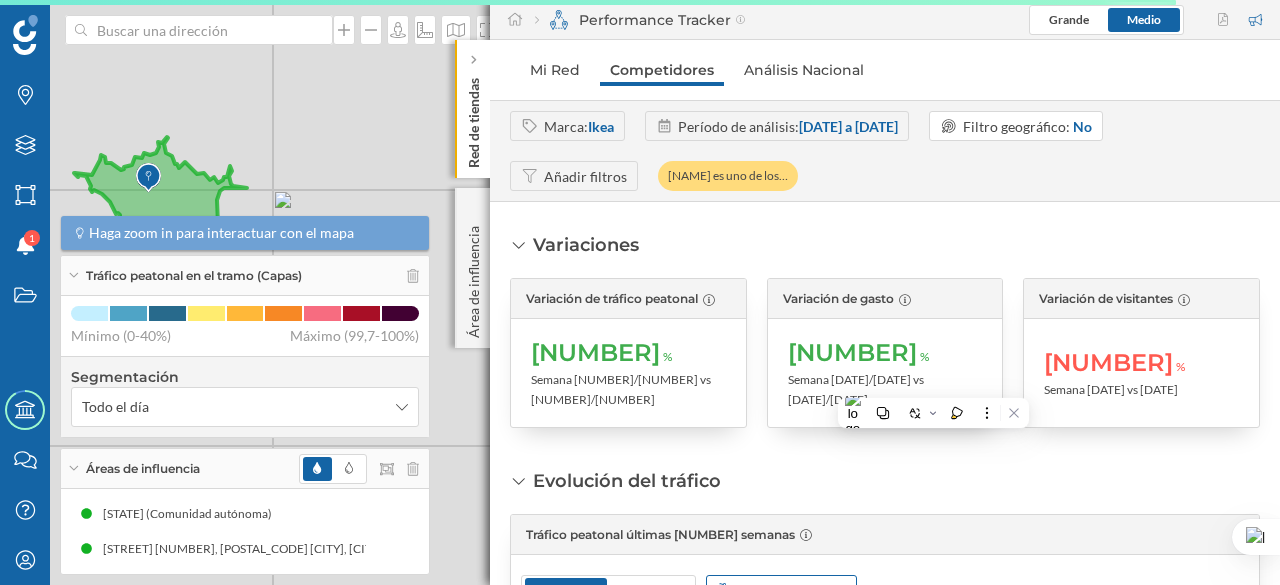 click on "Semana [DATE]/[DATE] vs [DATE]/[DATE]" at bounding box center (856, 389) 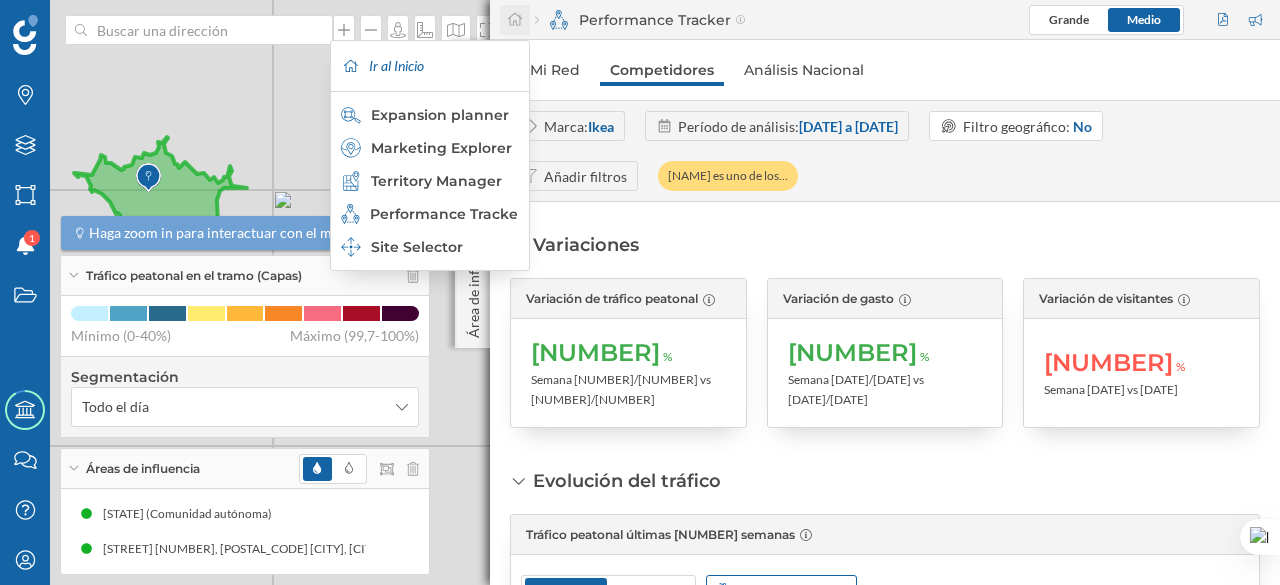 click at bounding box center (515, 20) 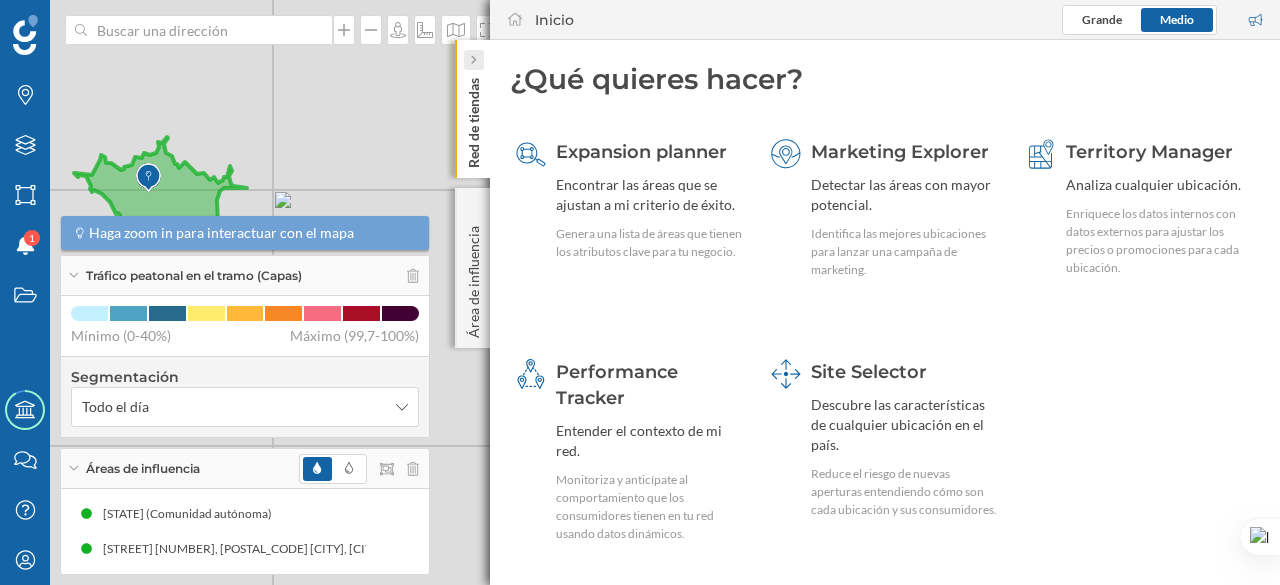 click 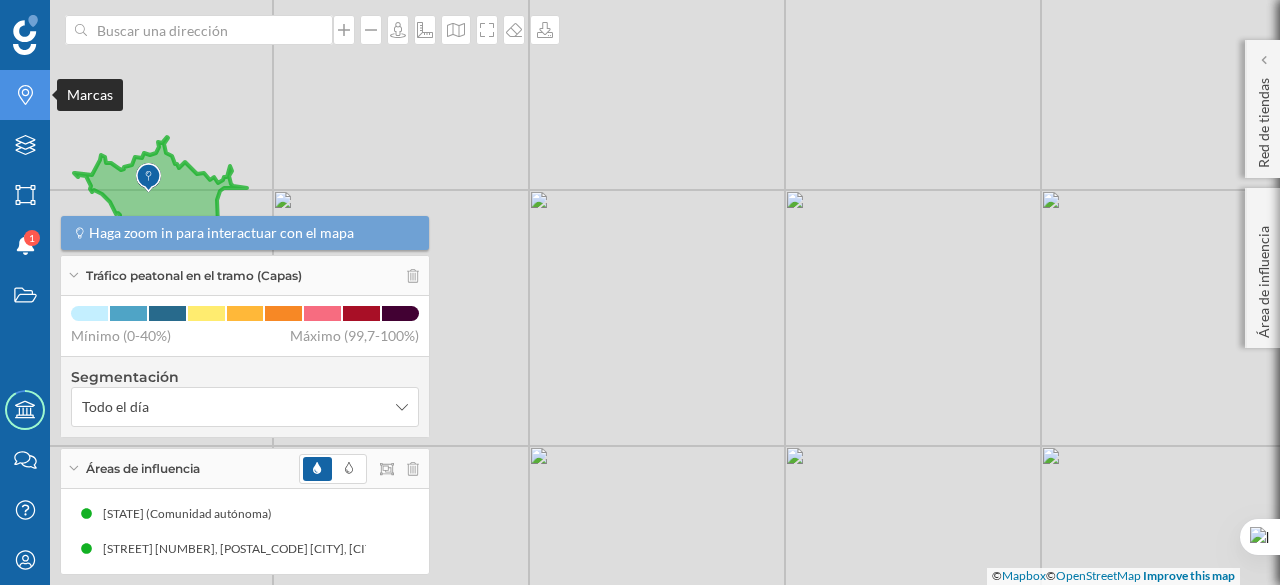 click on "Marcas" at bounding box center [25, 95] 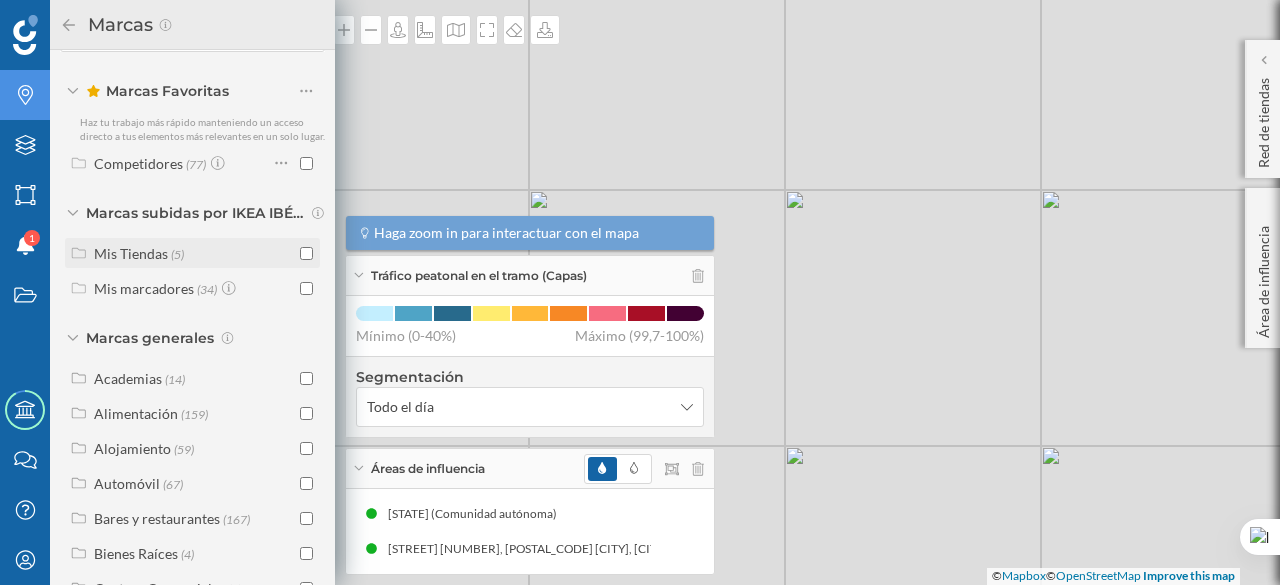 scroll, scrollTop: 54, scrollLeft: 0, axis: vertical 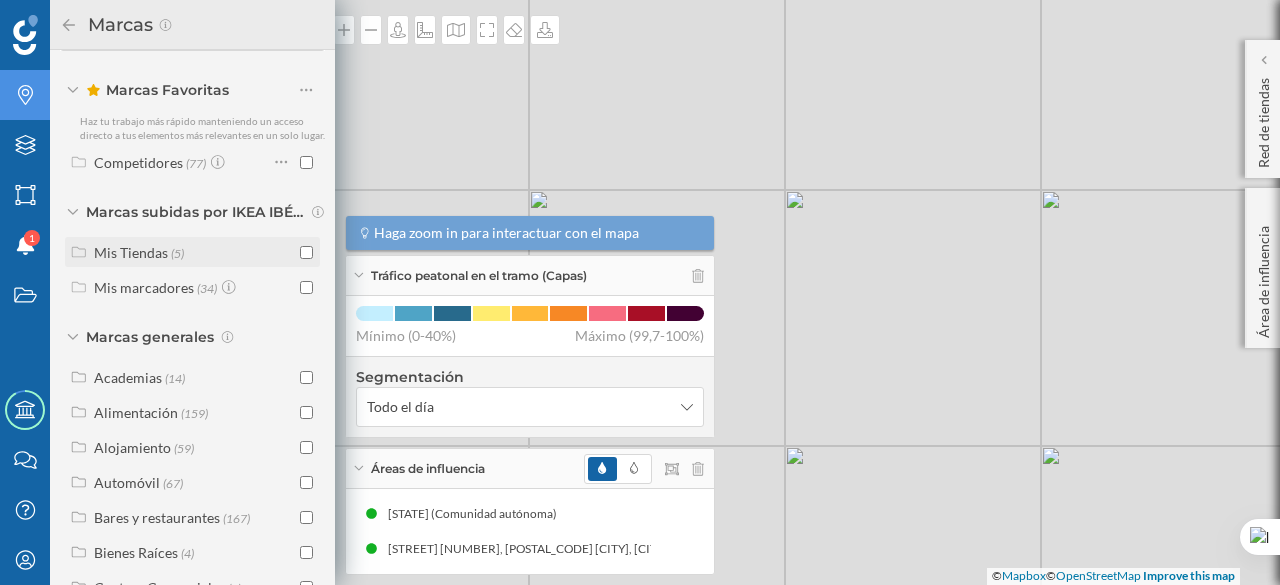 click at bounding box center (306, 252) 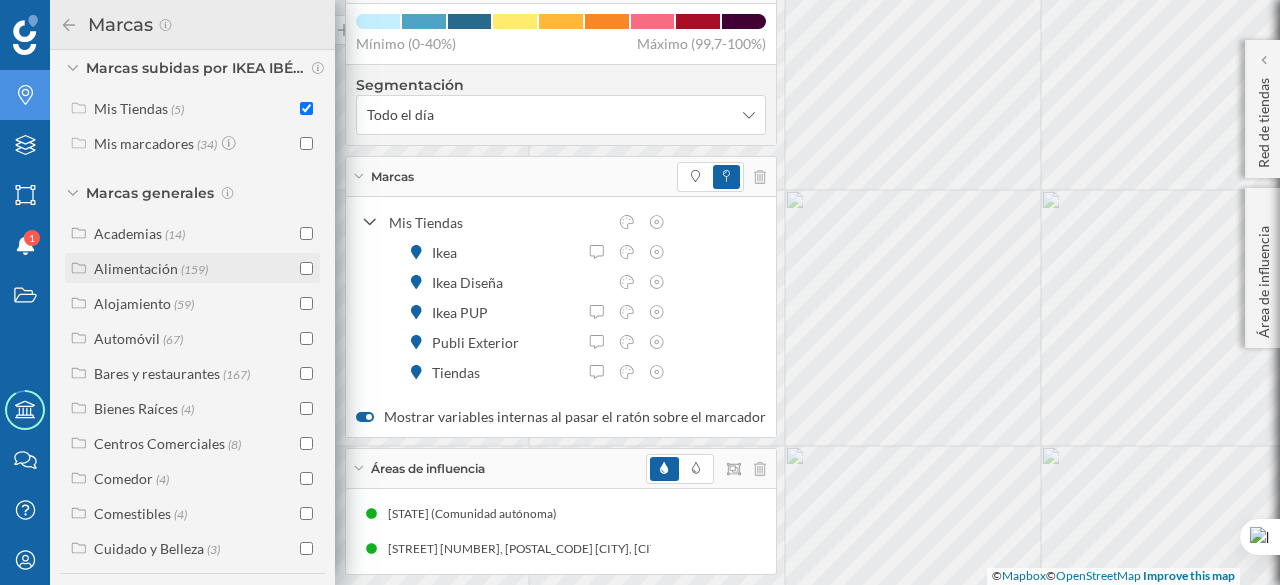 scroll, scrollTop: 254, scrollLeft: 0, axis: vertical 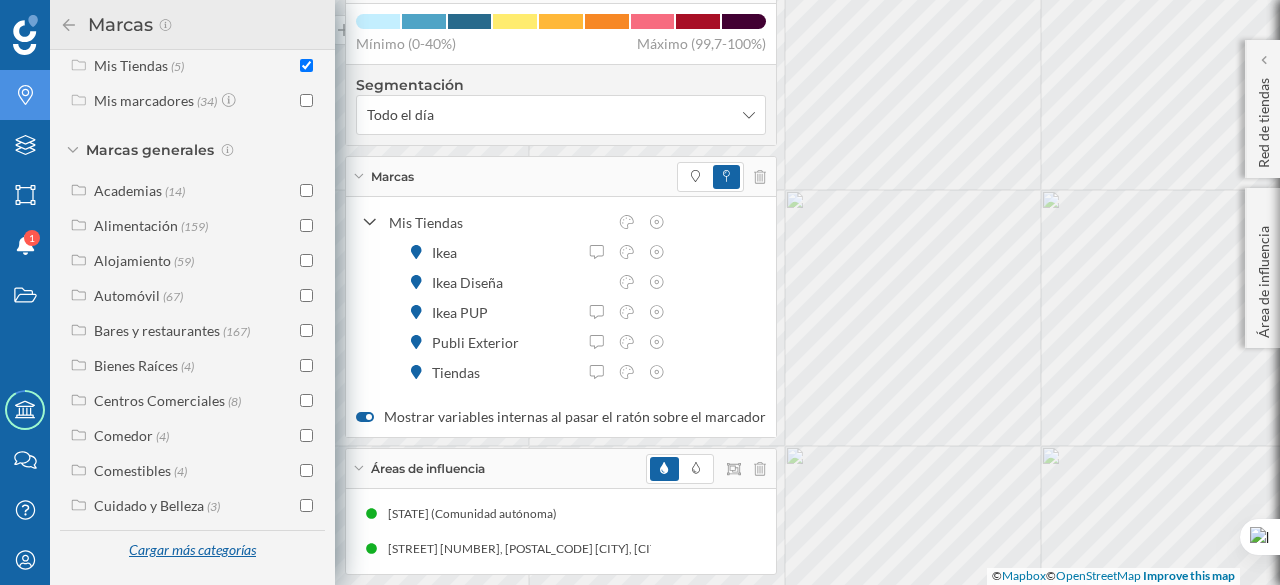 click on "Cargar más categorías" at bounding box center [192, 551] 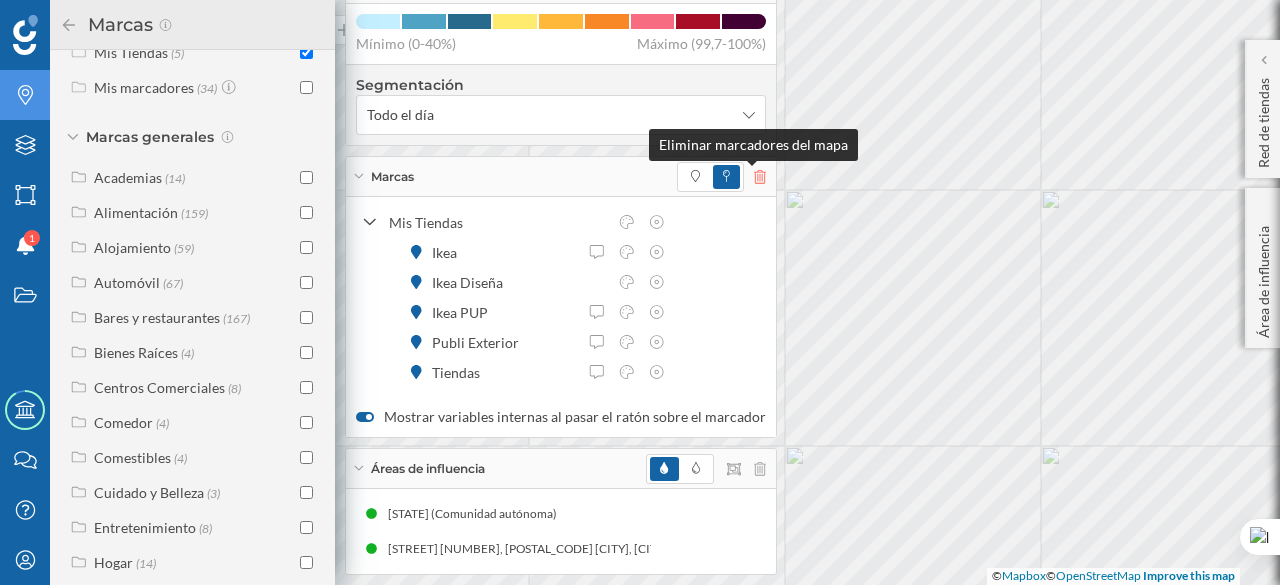 click 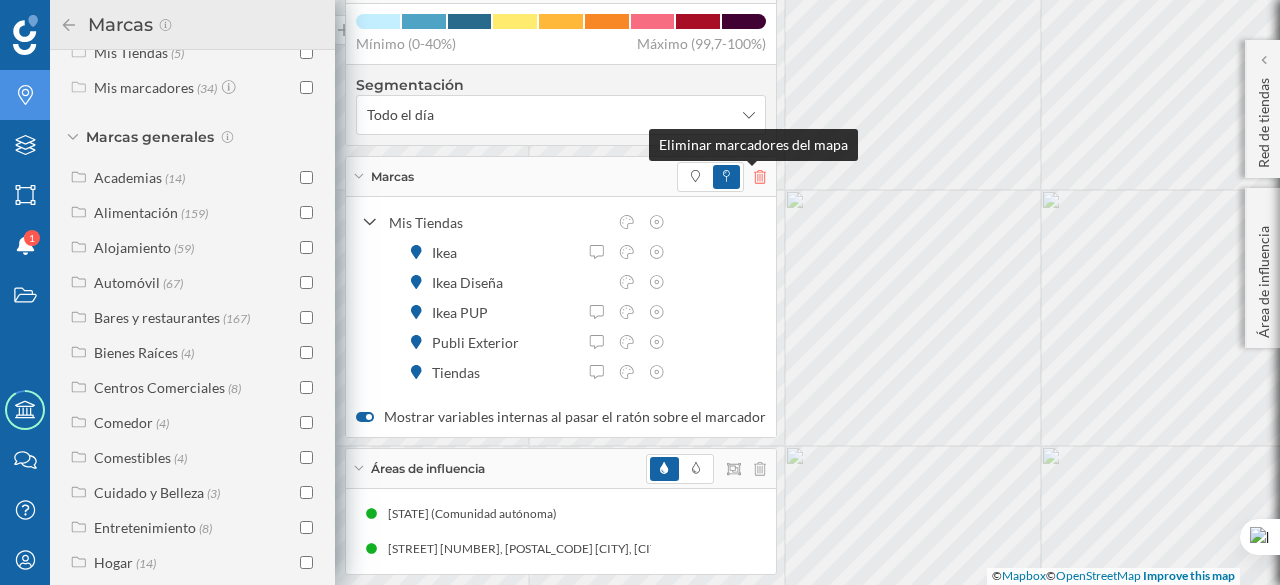 checkbox on "false" 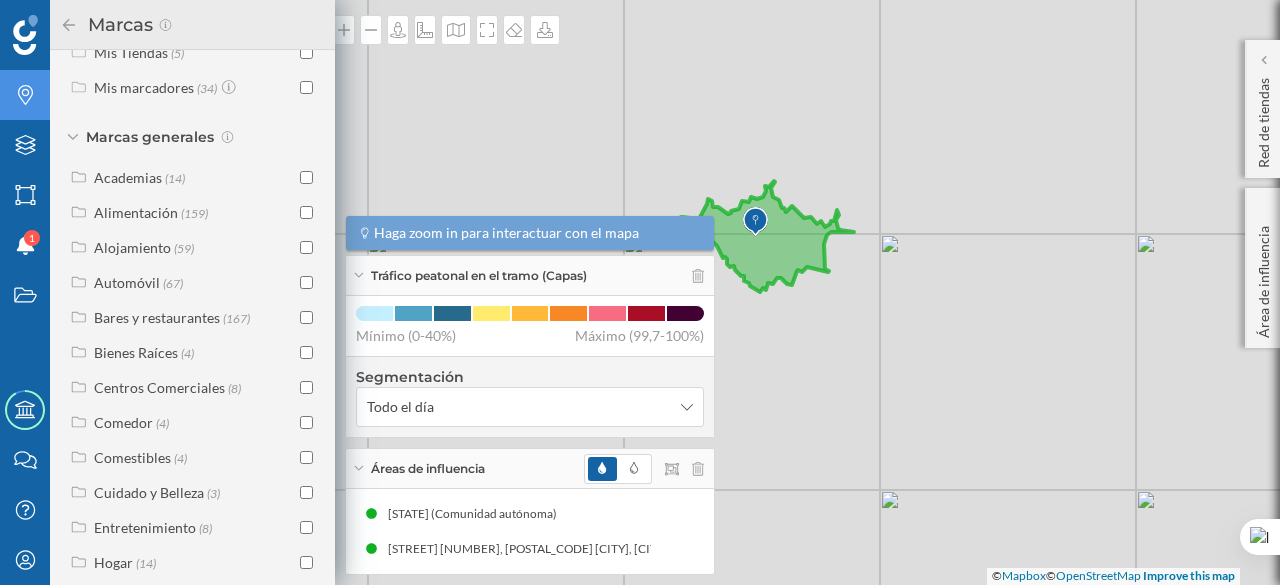 drag, startPoint x: 660, startPoint y: 135, endPoint x: 1266, endPoint y: 179, distance: 607.5953 